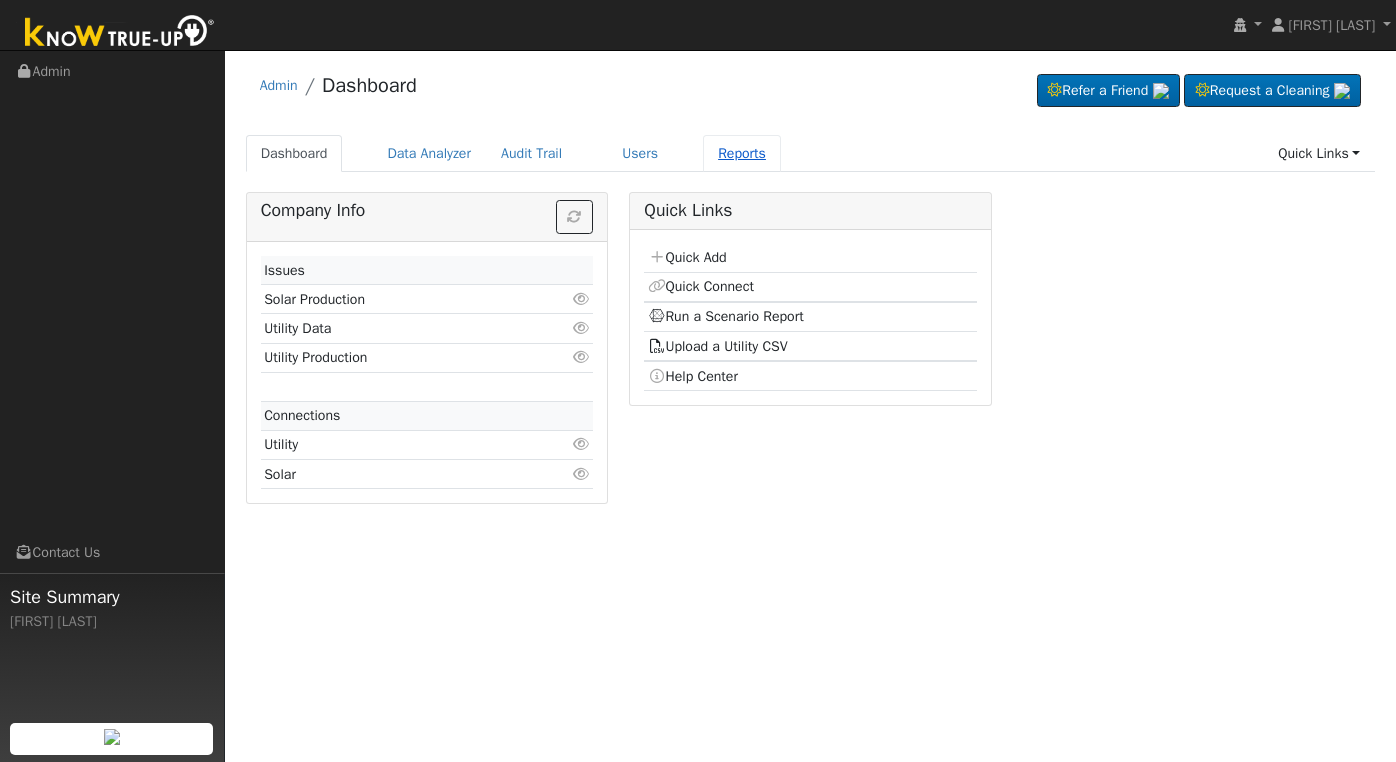 scroll, scrollTop: 0, scrollLeft: 0, axis: both 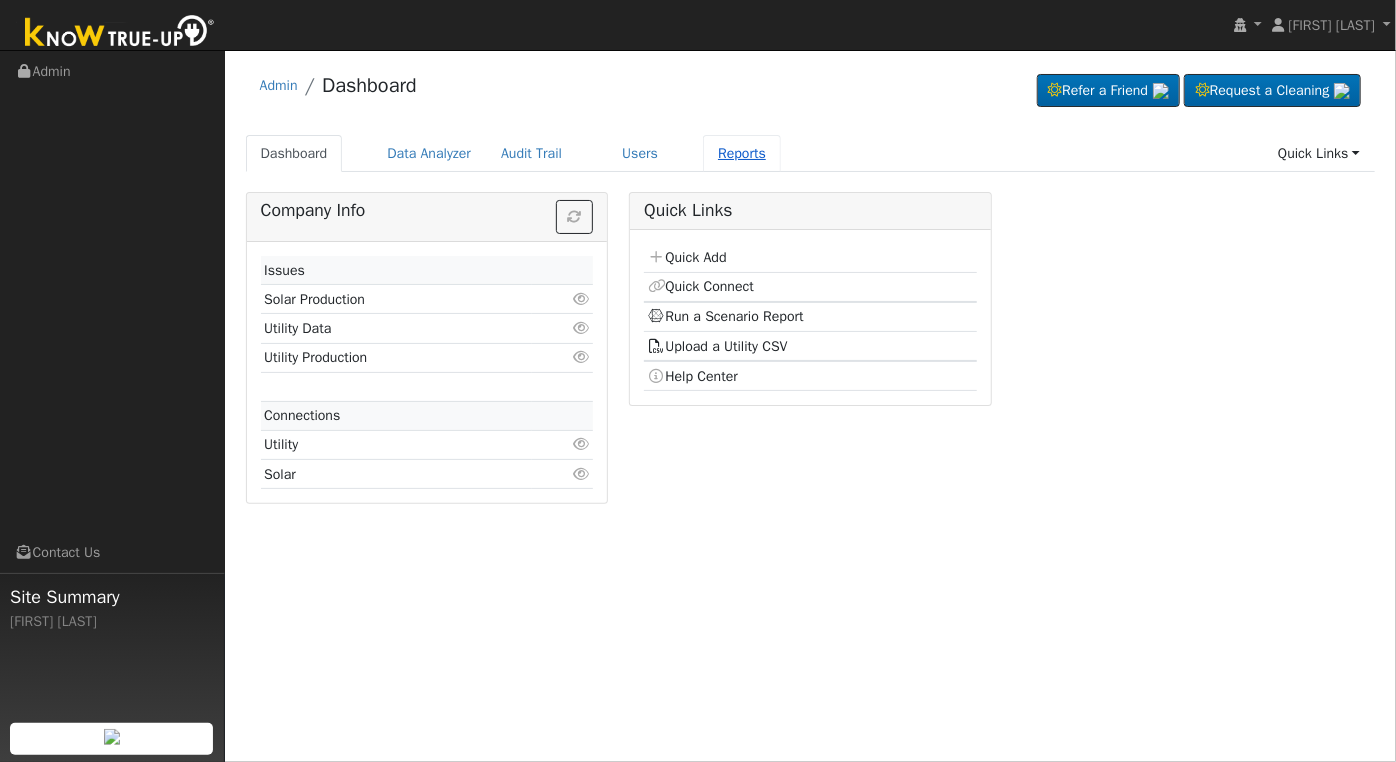 click on "Reports" at bounding box center [742, 153] 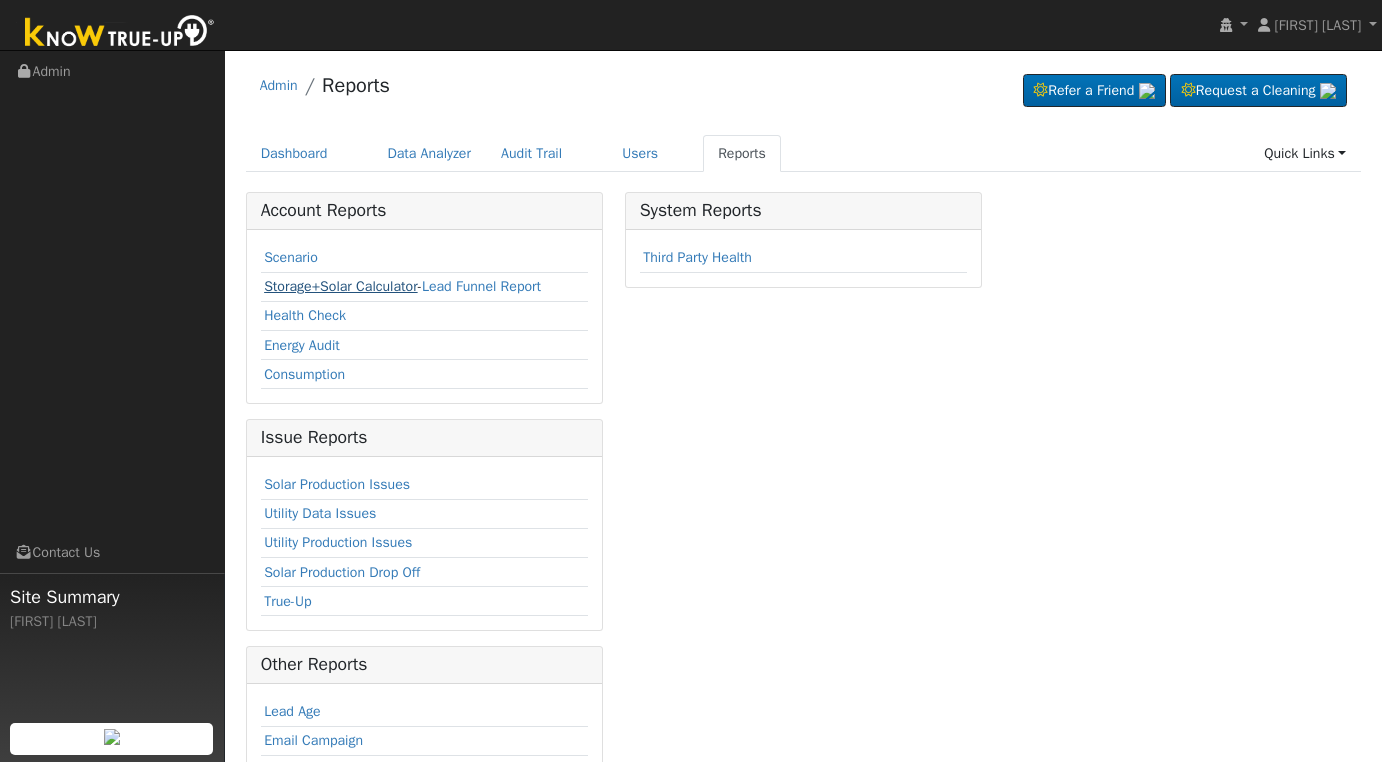 scroll, scrollTop: 0, scrollLeft: 0, axis: both 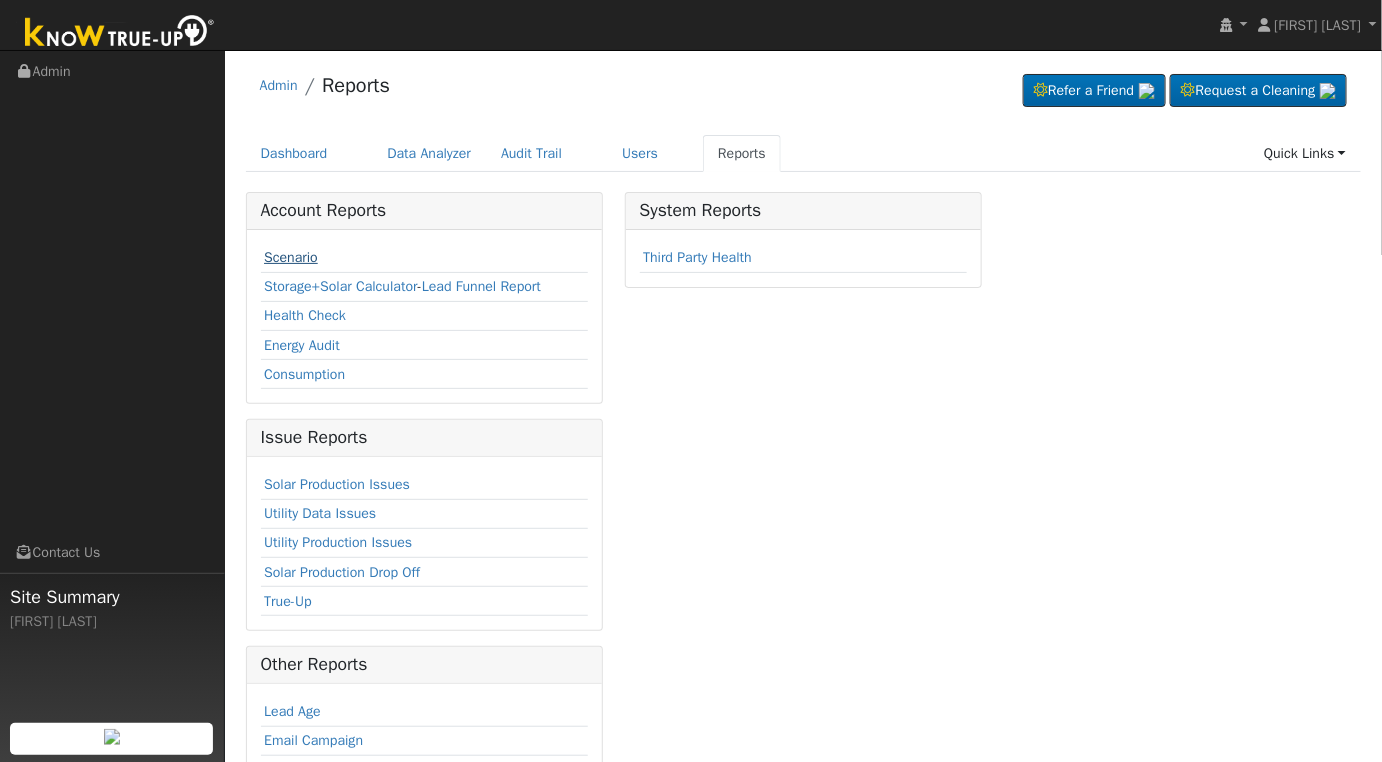 click on "Scenario" at bounding box center (291, 257) 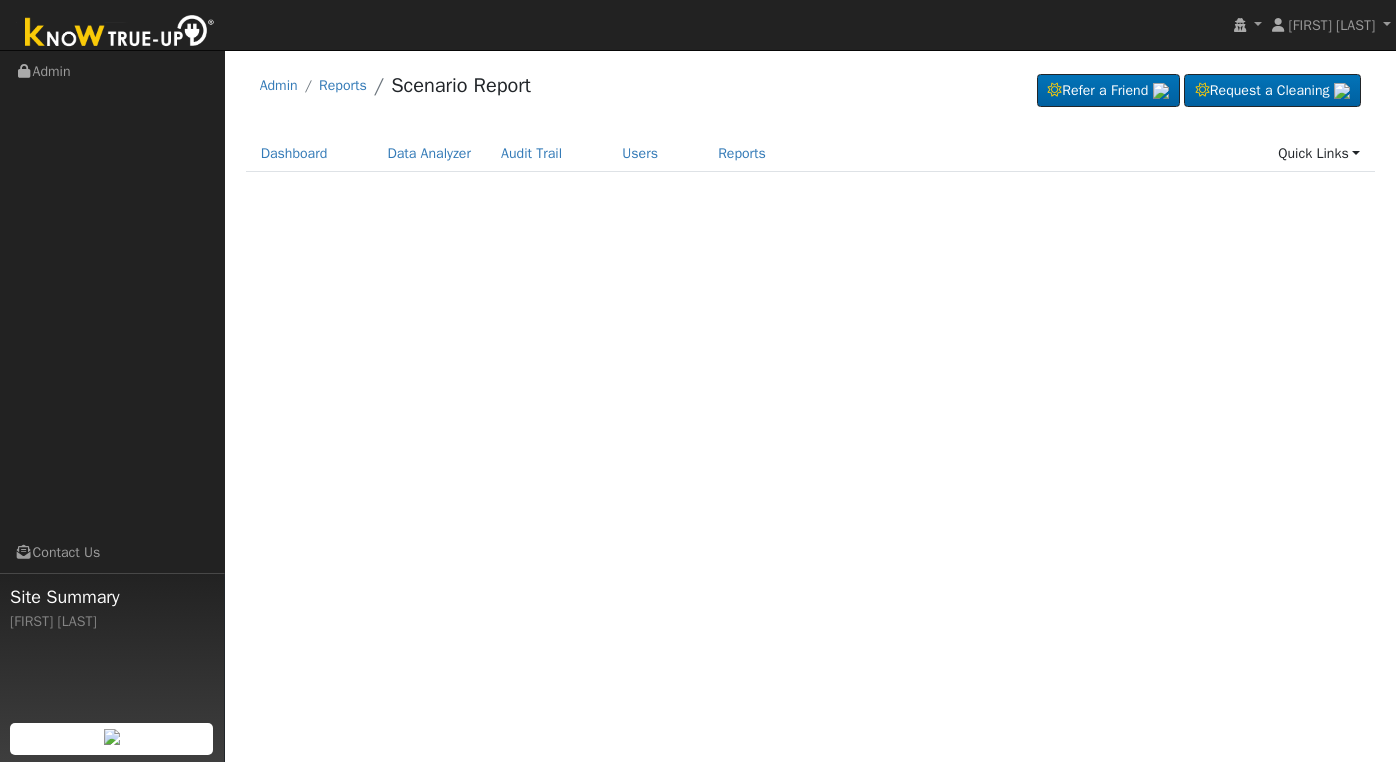 scroll, scrollTop: 0, scrollLeft: 0, axis: both 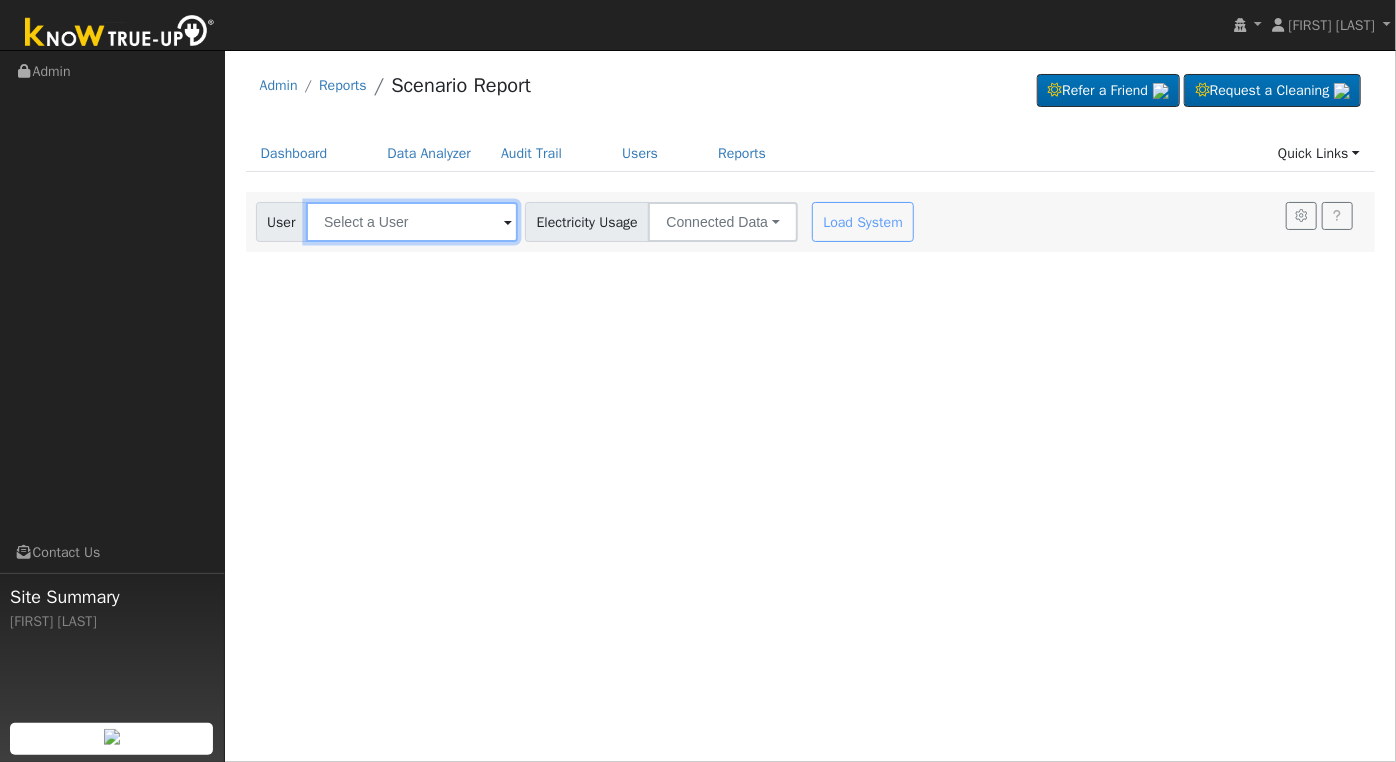 click at bounding box center [412, 222] 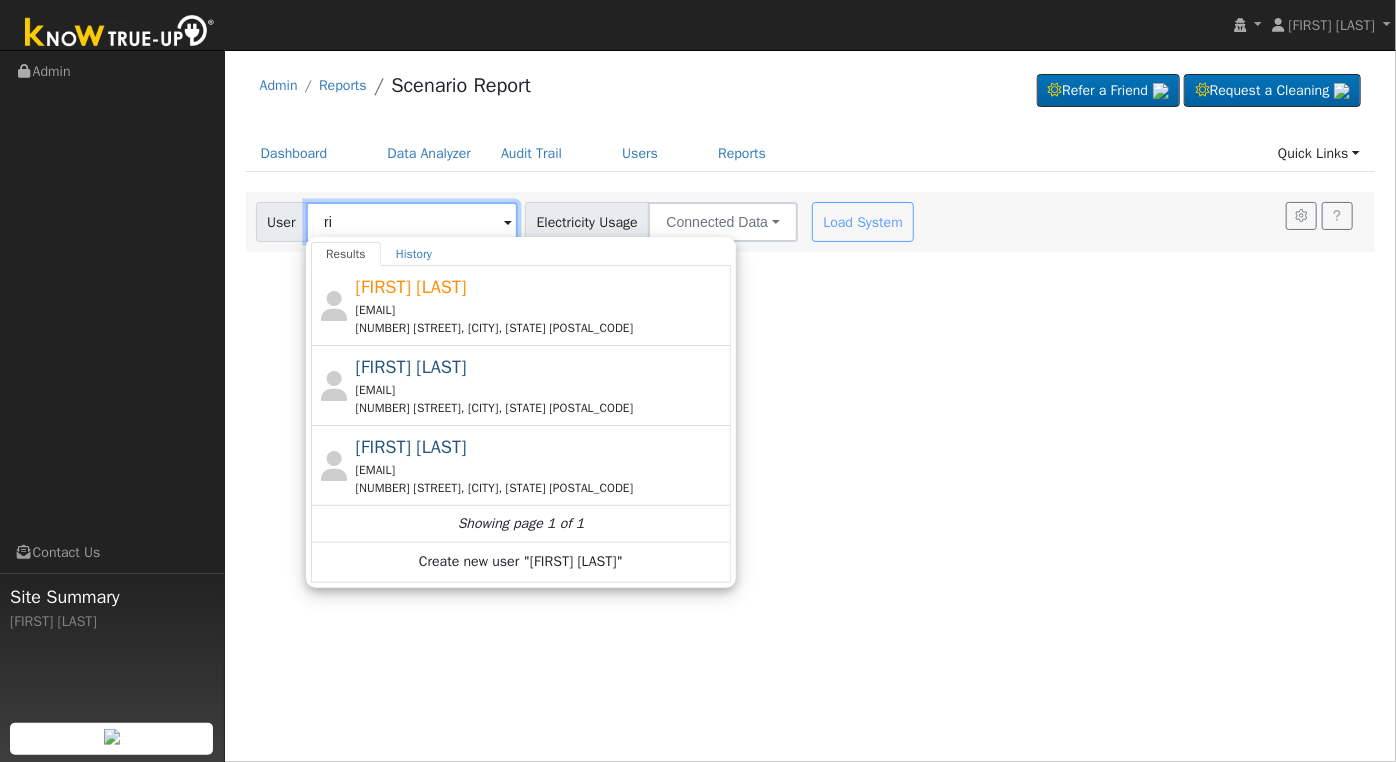 type on "r" 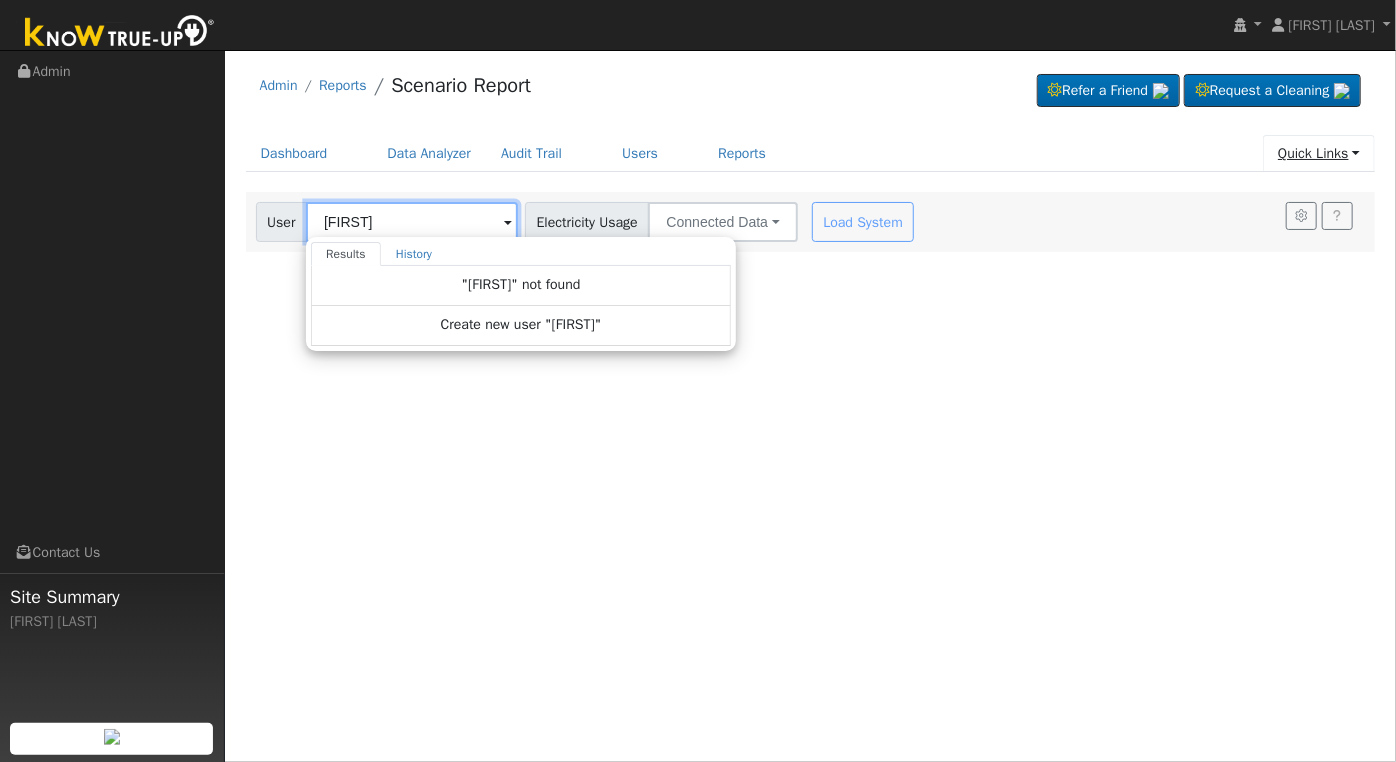 type on "[FIRST]" 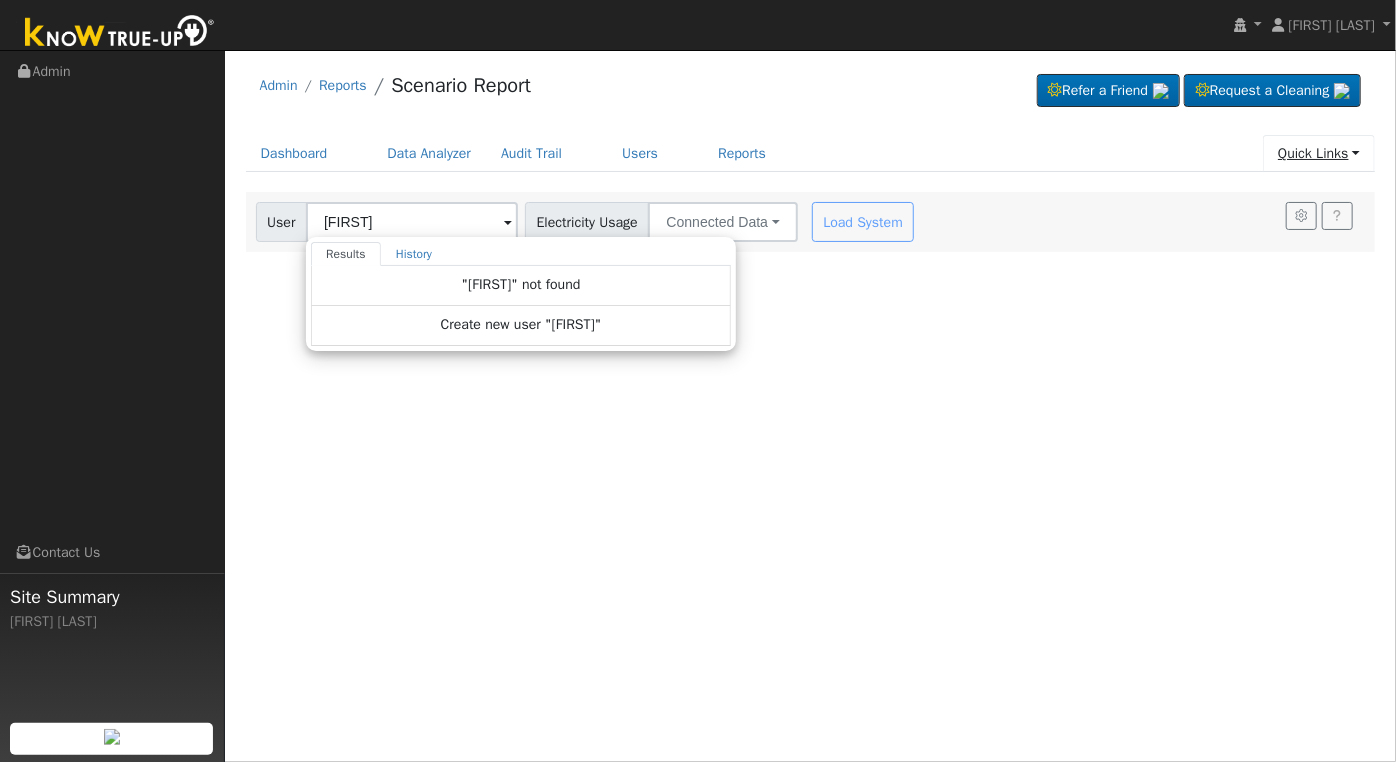 click on "Quick Links" at bounding box center [1319, 153] 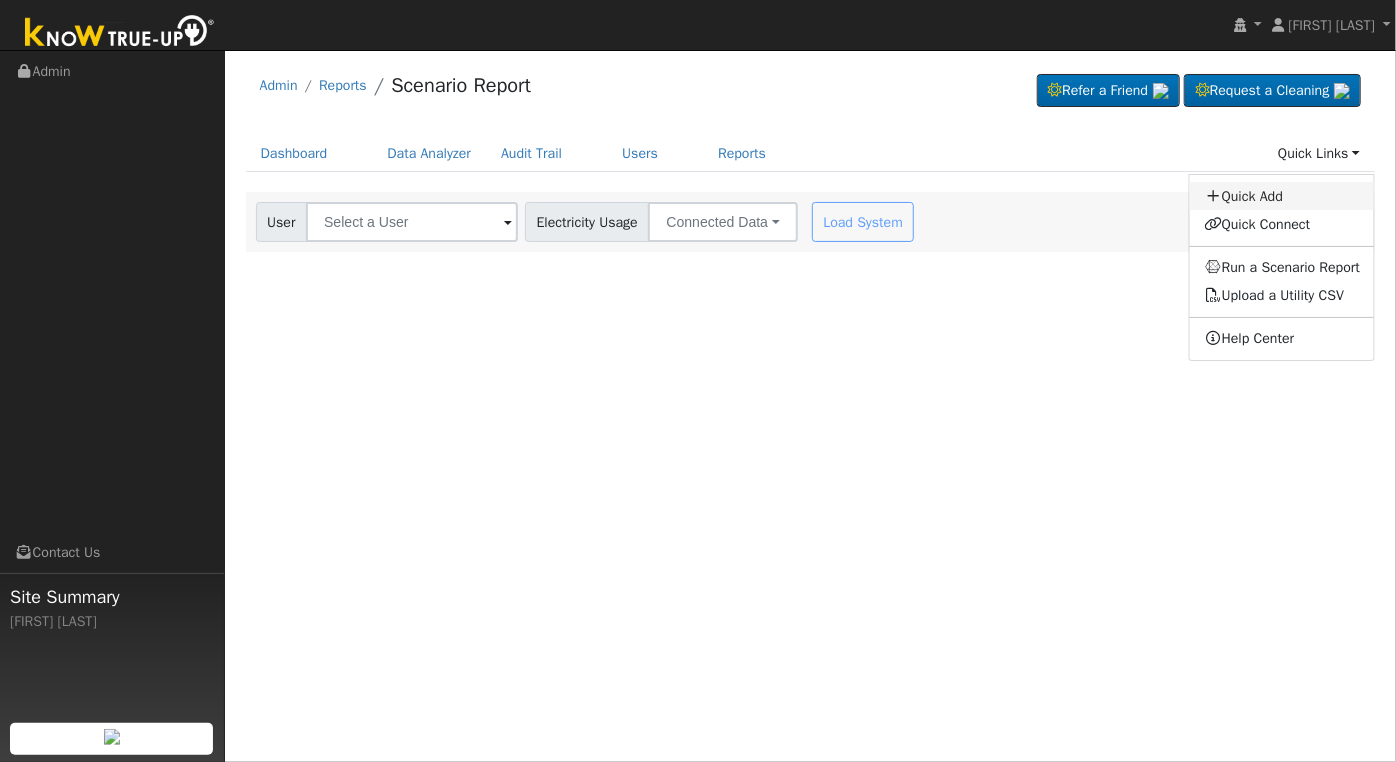 click on "Quick Add" at bounding box center [1282, 196] 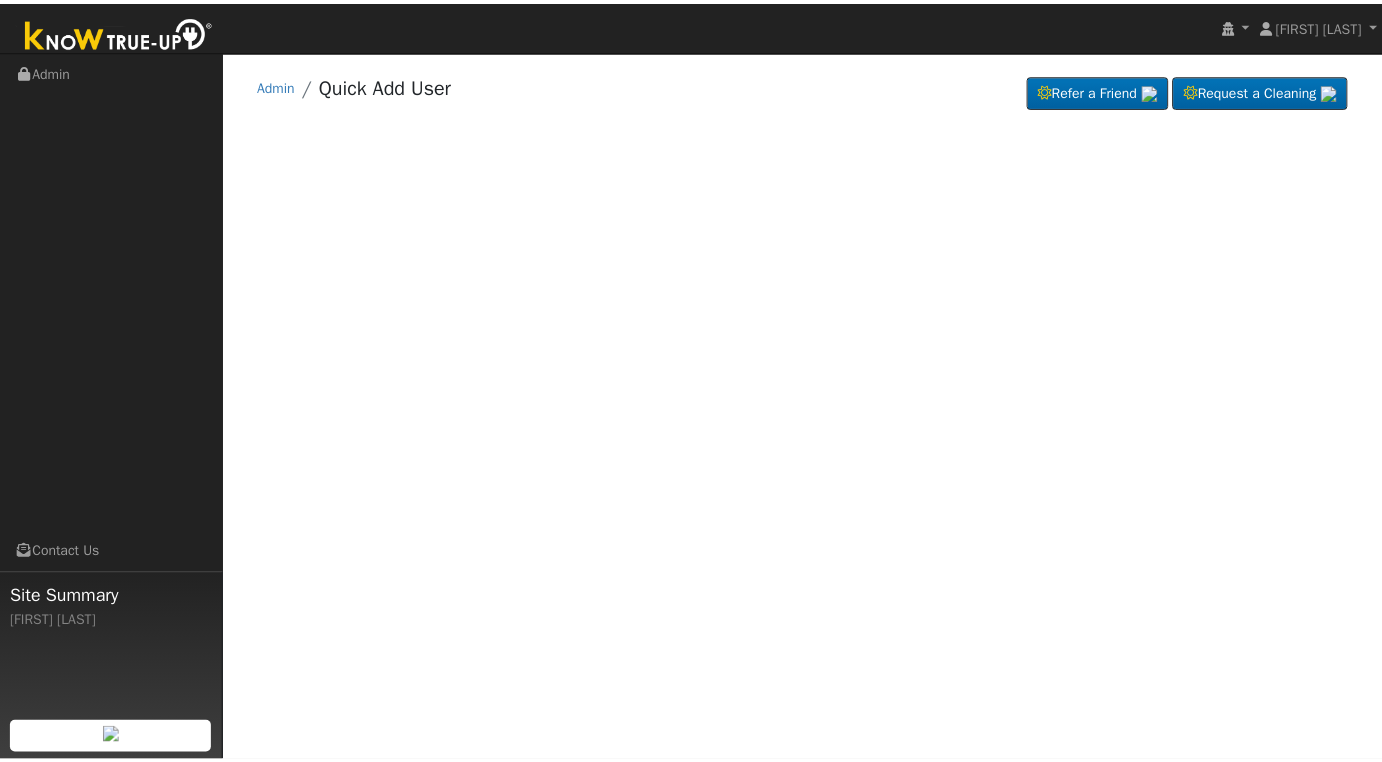 scroll, scrollTop: 0, scrollLeft: 0, axis: both 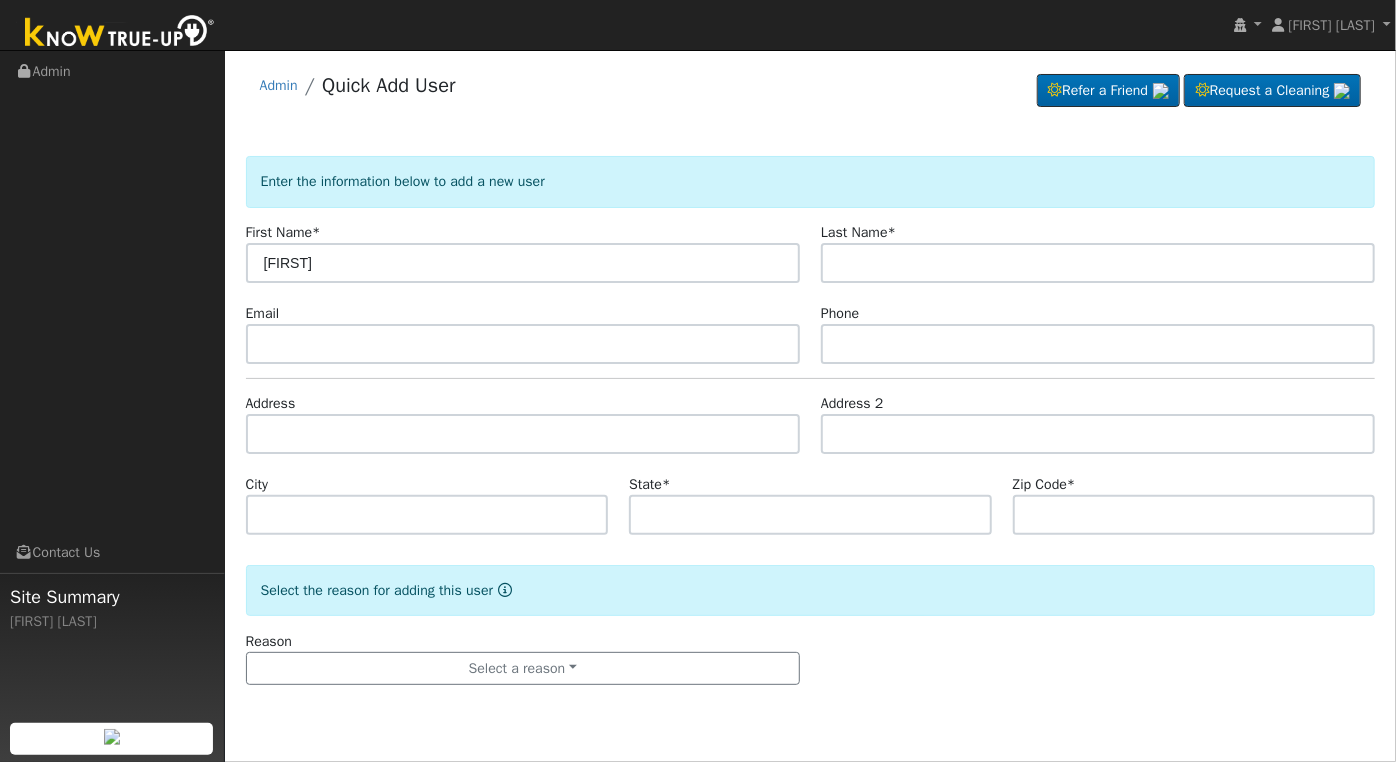 type on "[FIRST]" 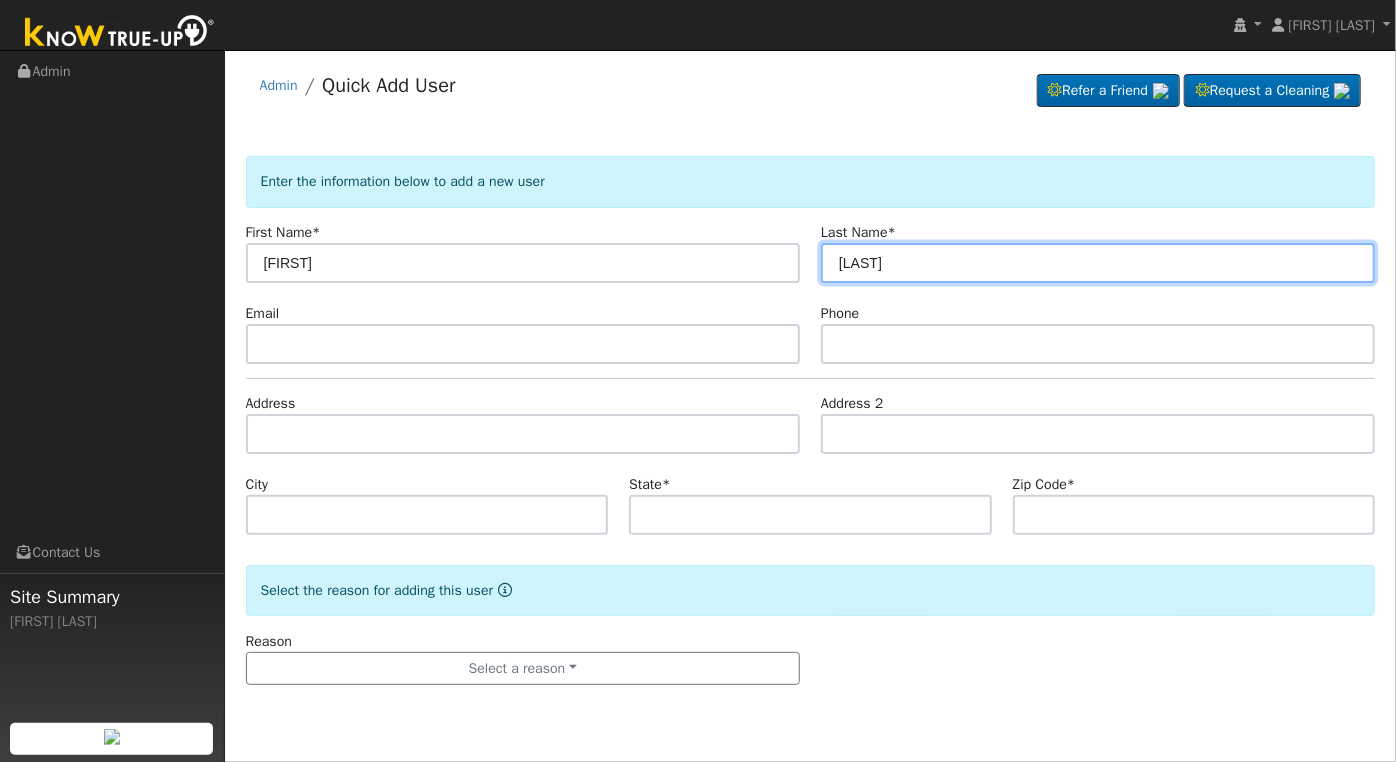 type on "[LAST]" 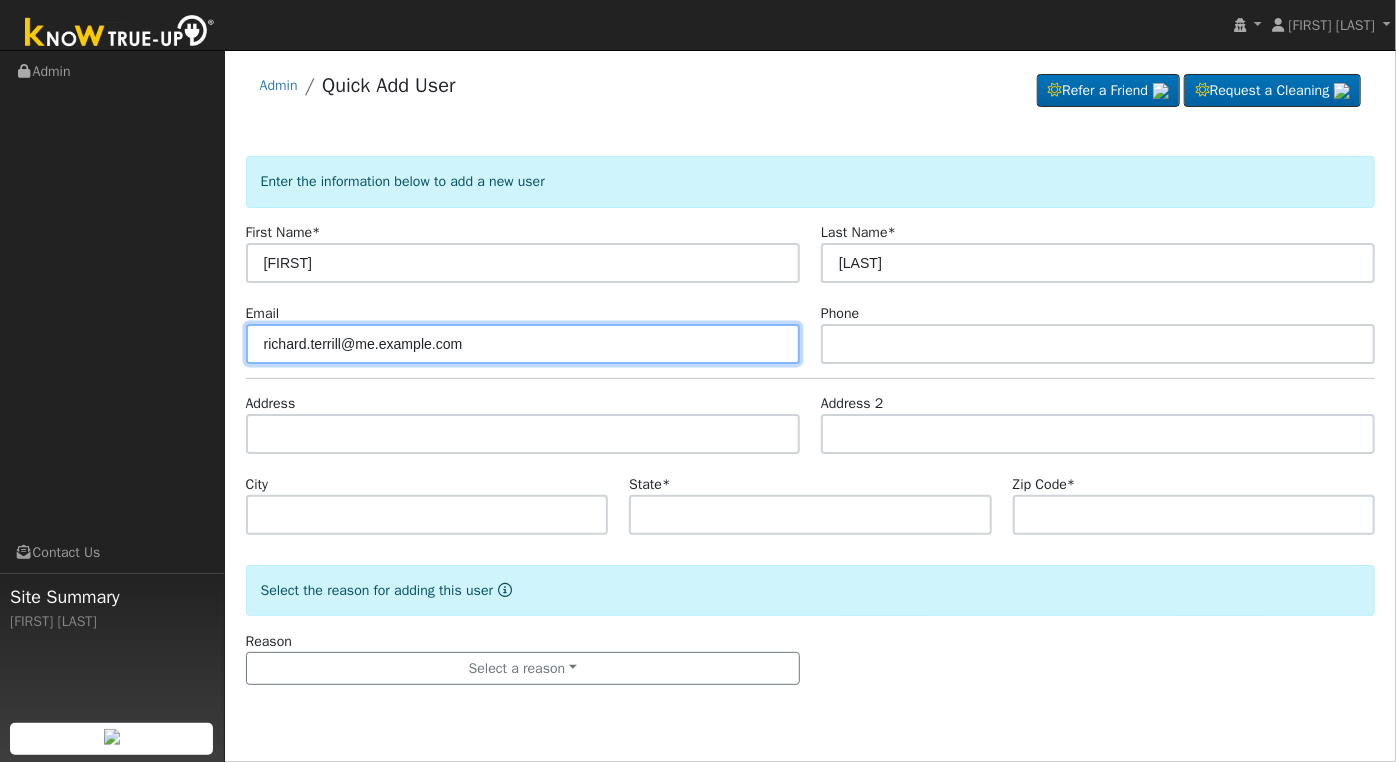 type on "richard.terrill@me.com" 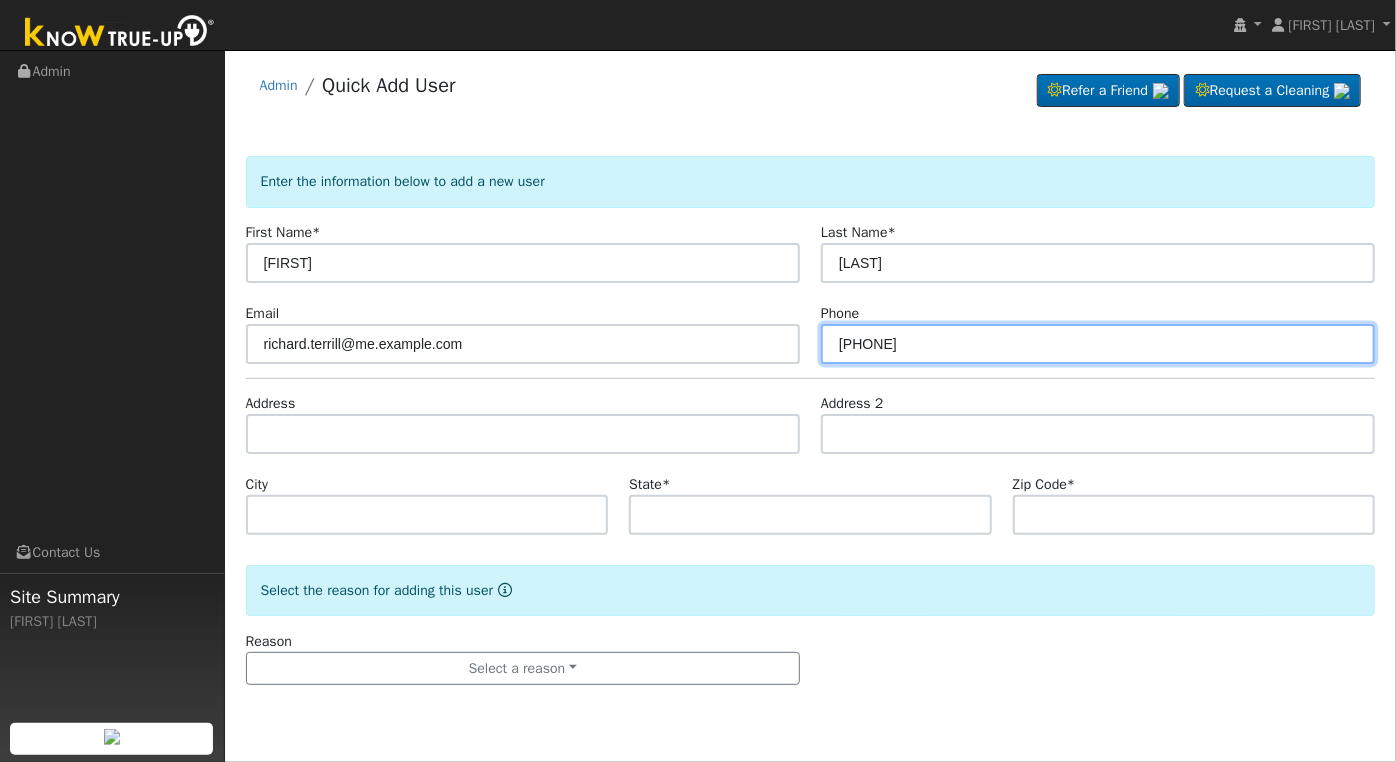 type on "4086210294" 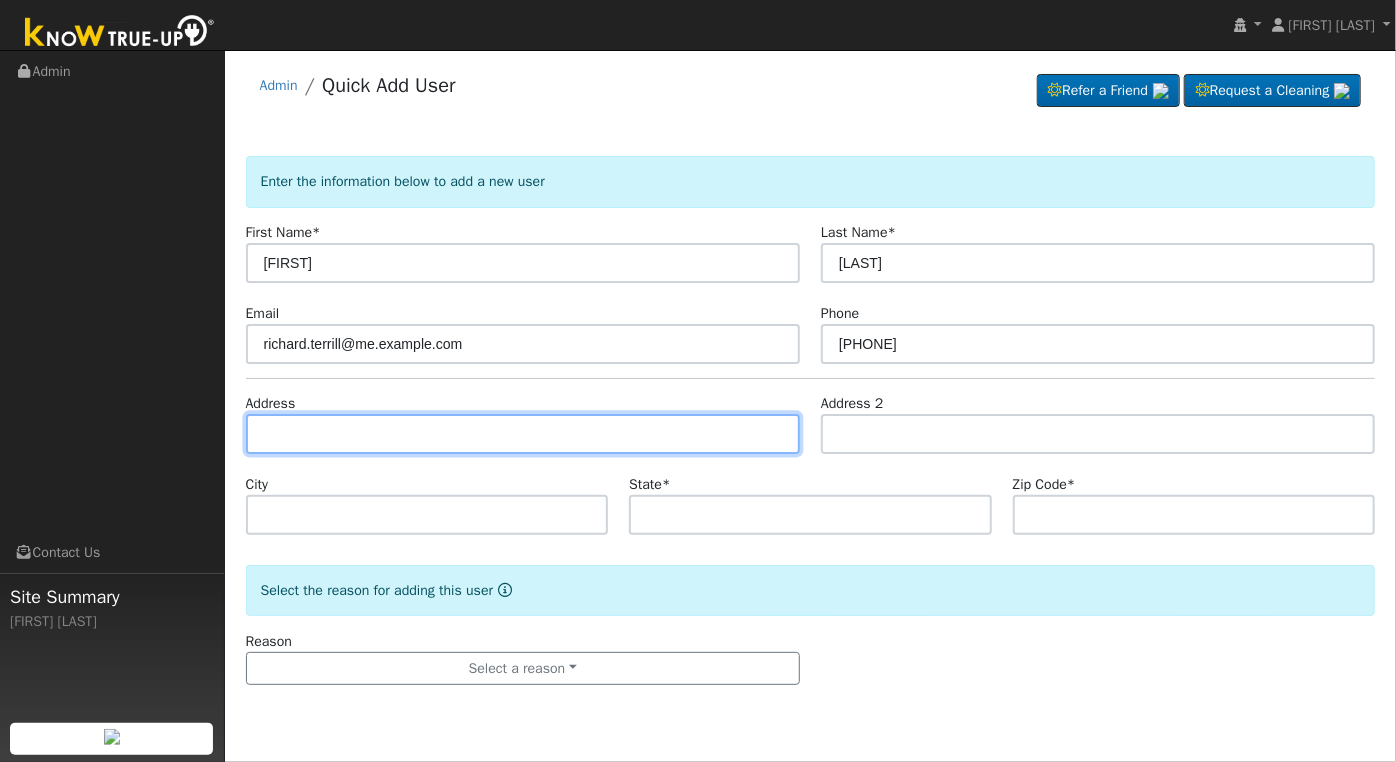 click at bounding box center (523, 434) 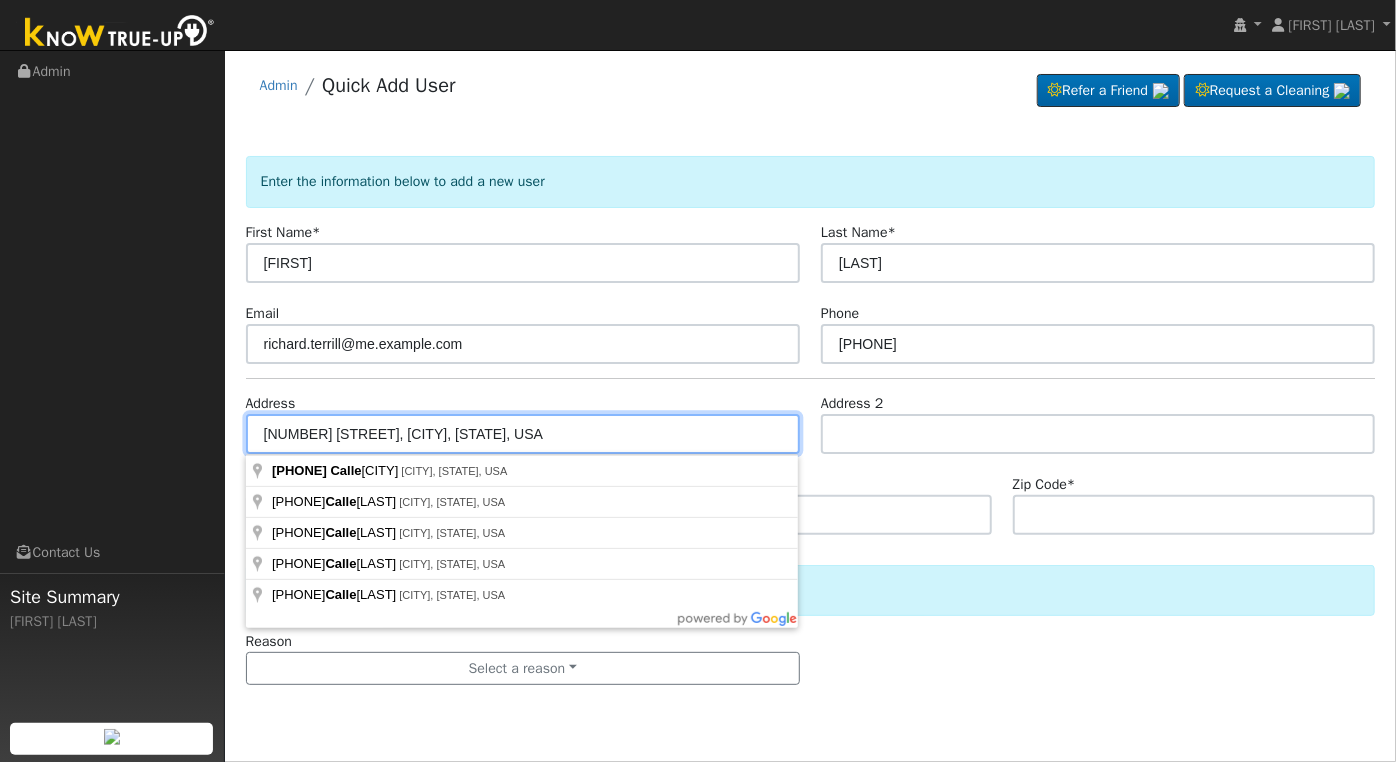type on "6298 Calle Bonita" 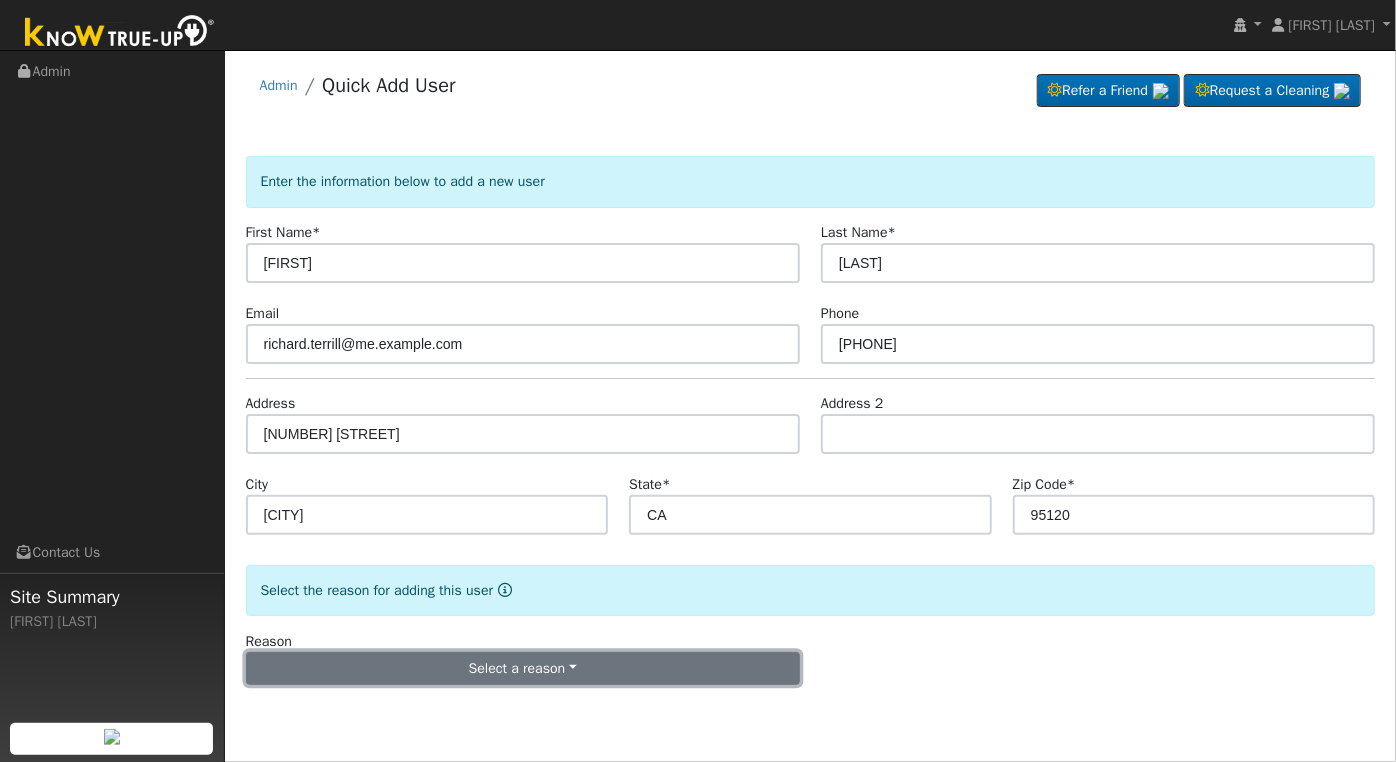 click on "Select a reason" at bounding box center (523, 669) 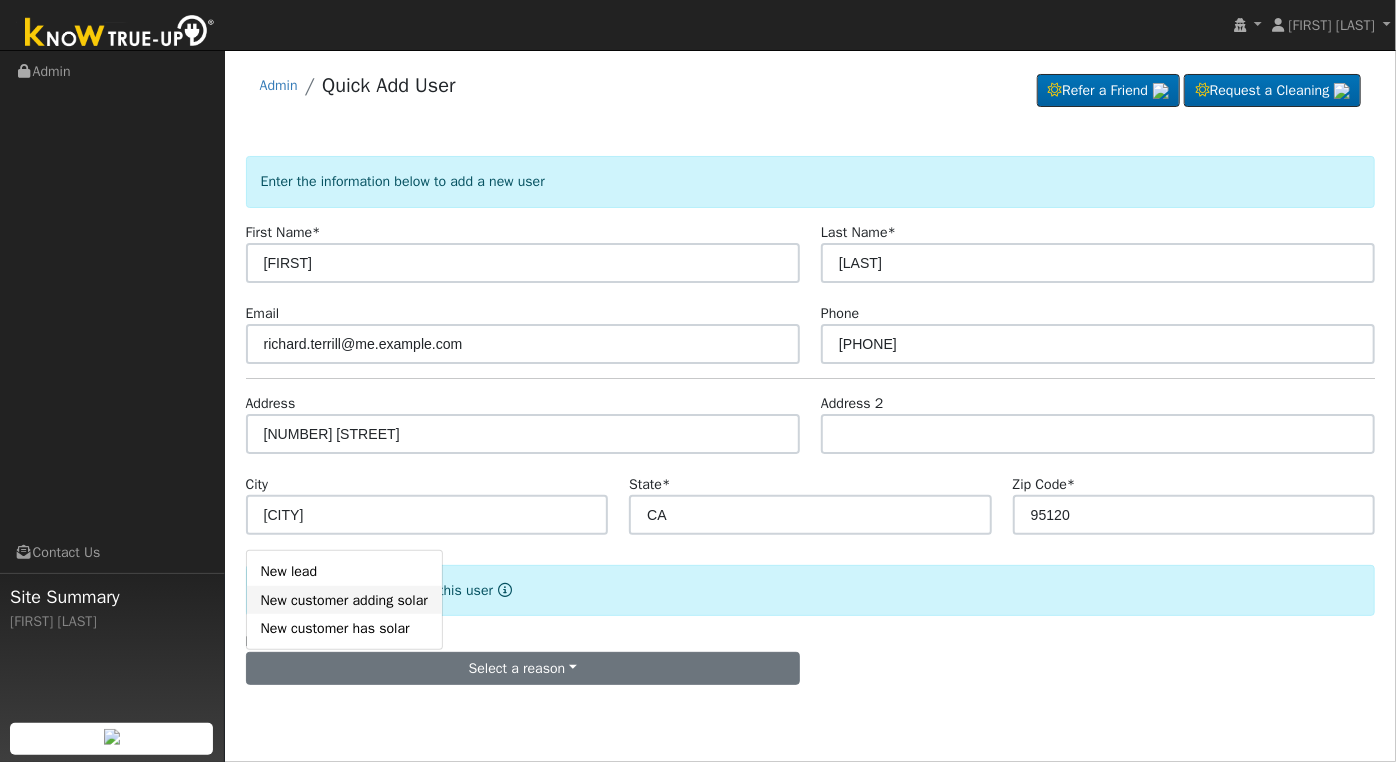 click on "New customer adding solar" at bounding box center (344, 600) 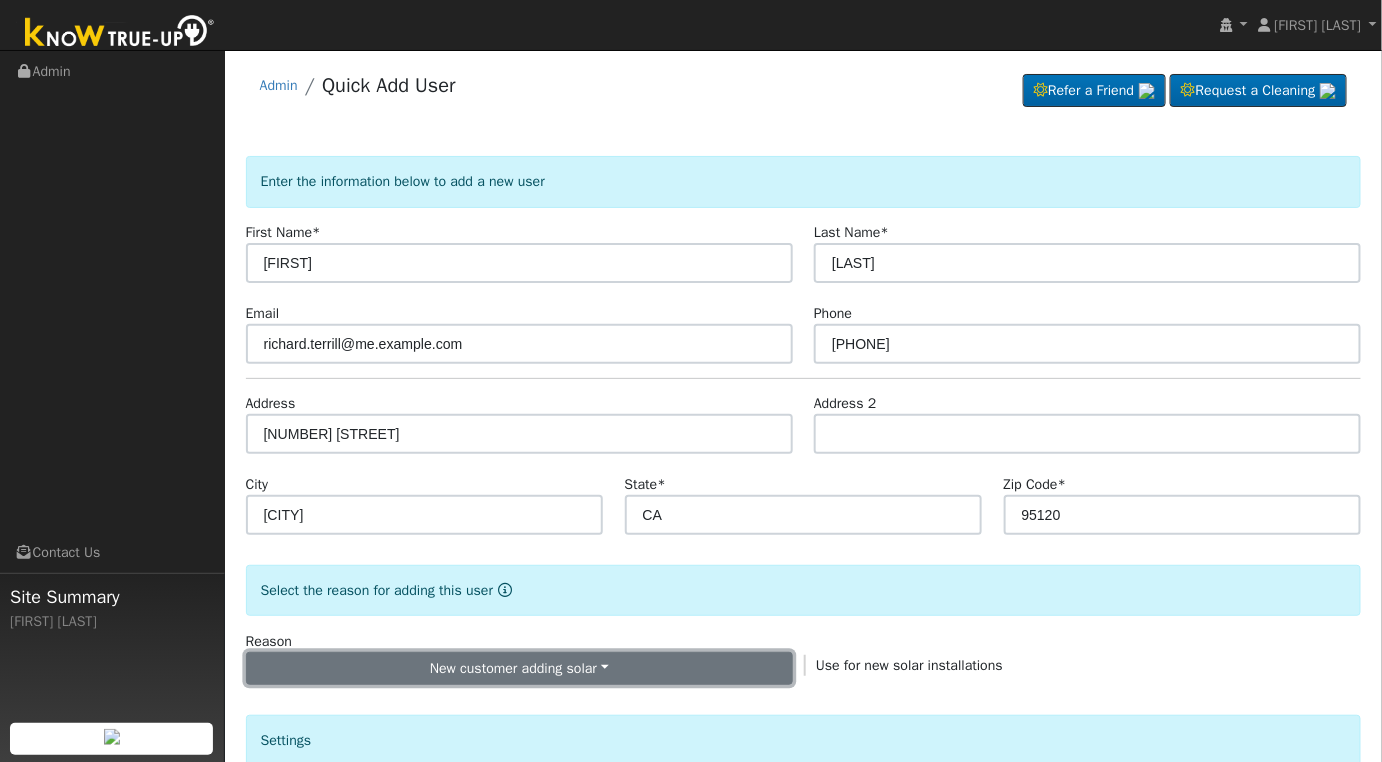 click on "New customer adding solar" at bounding box center (519, 669) 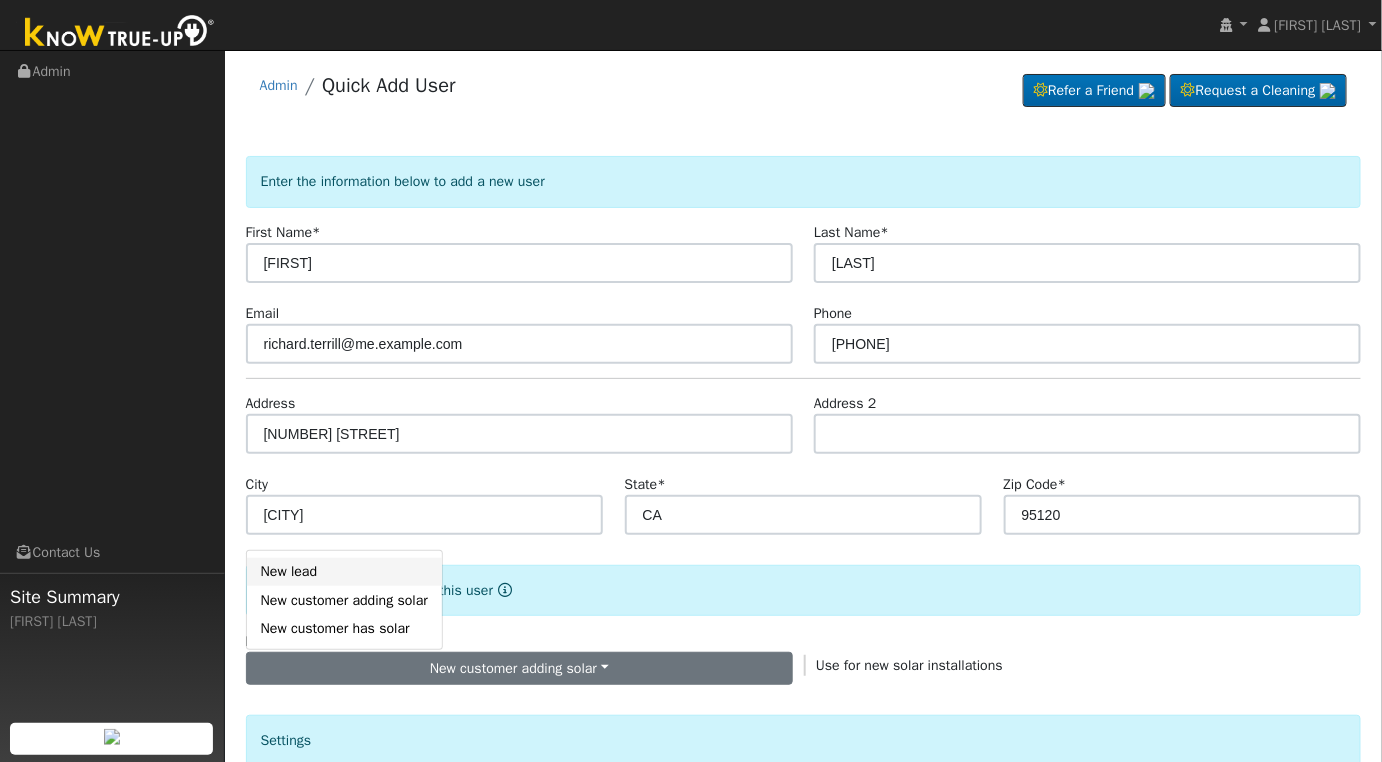 click on "New lead" at bounding box center (344, 572) 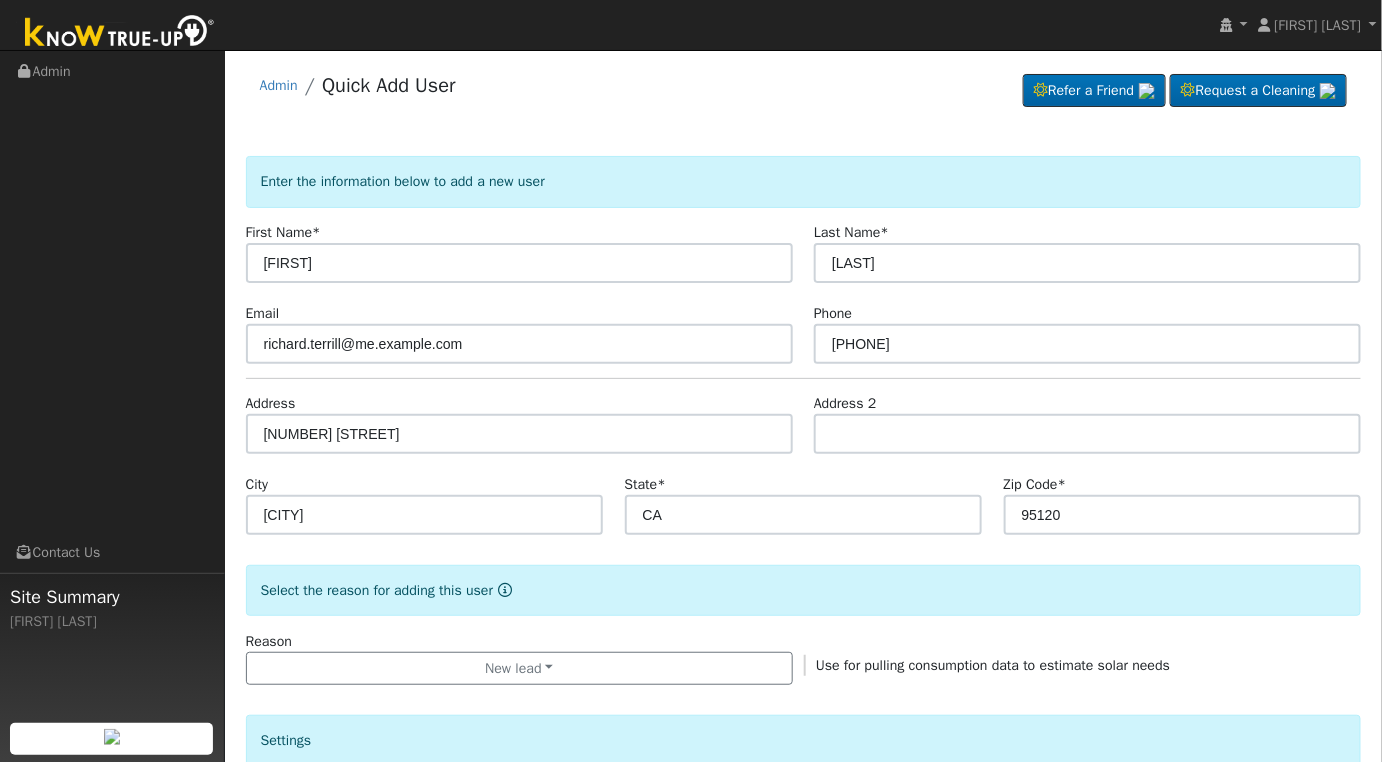 scroll, scrollTop: 333, scrollLeft: 0, axis: vertical 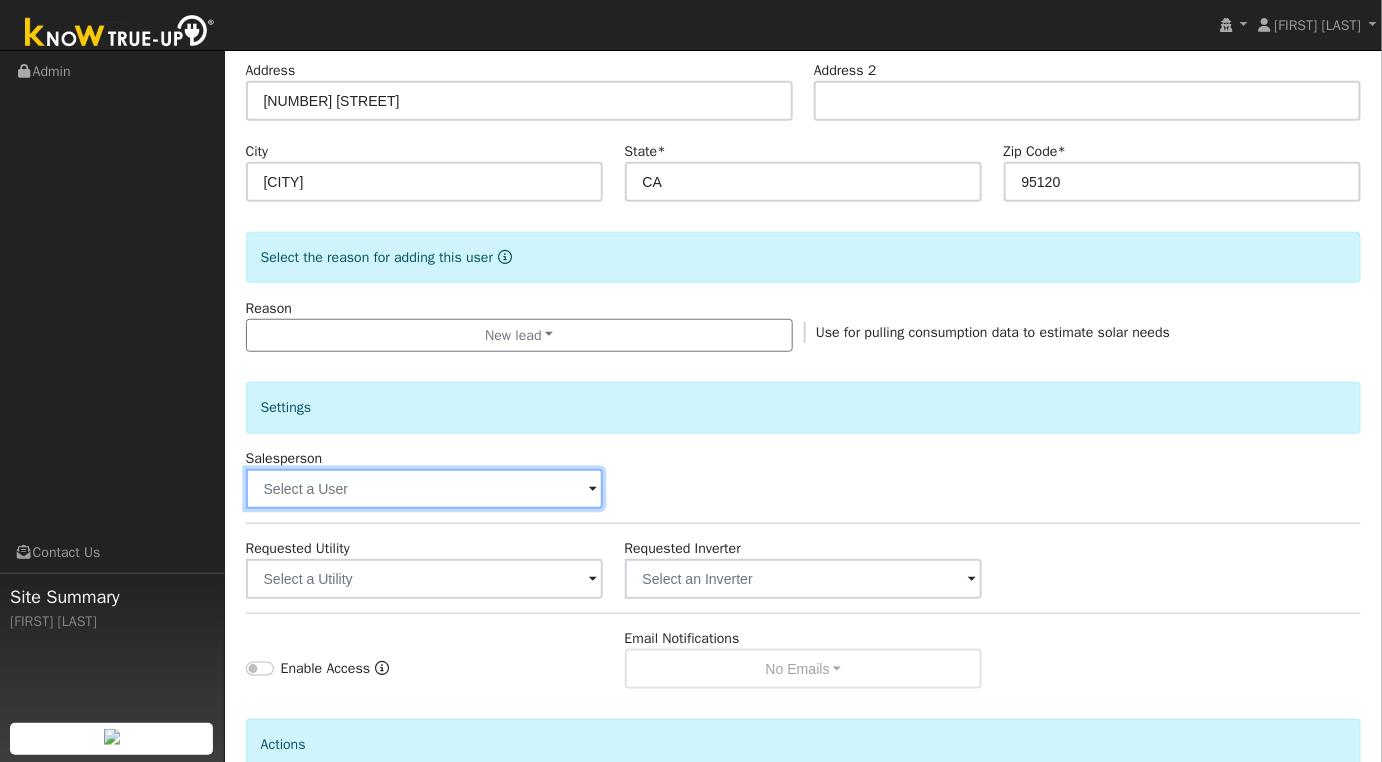 click at bounding box center [425, 489] 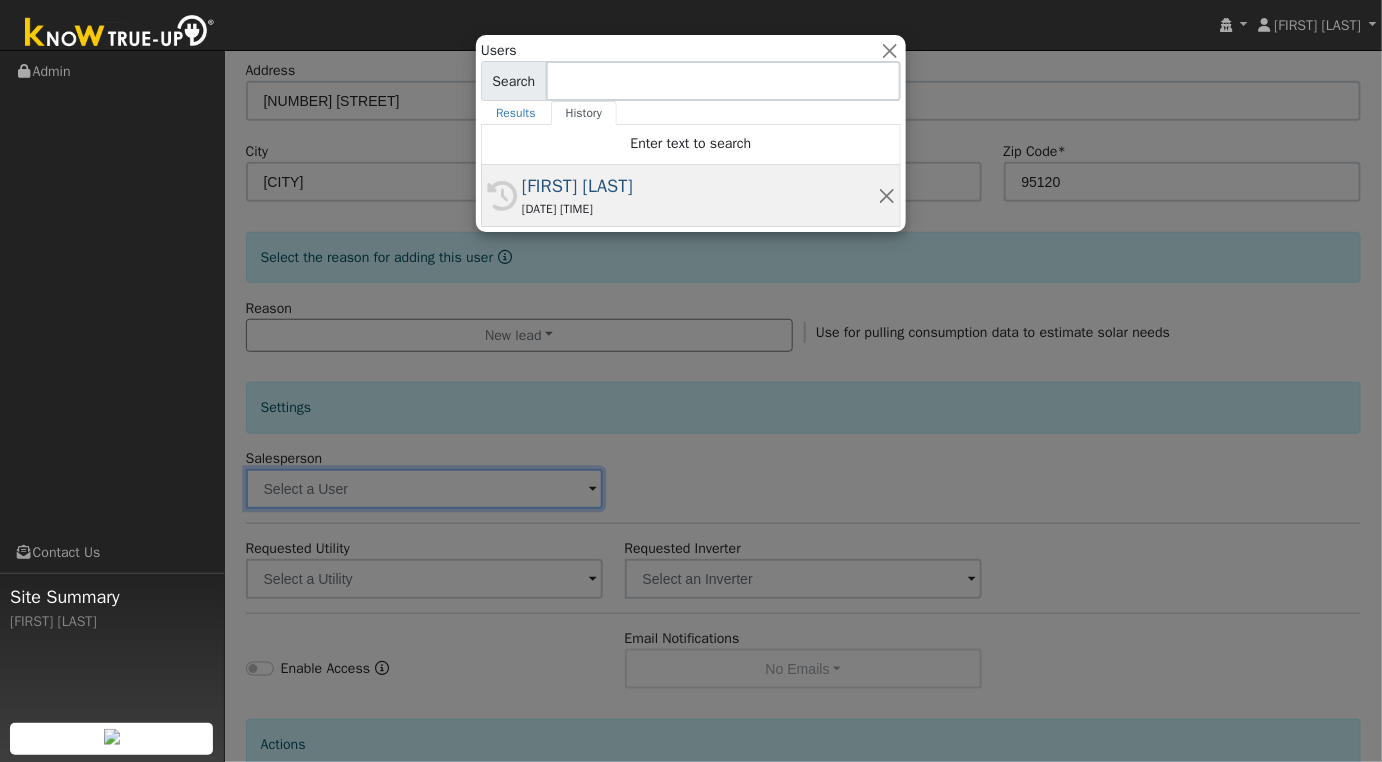 click on "08/06/2025 4:13 PM" at bounding box center [700, 209] 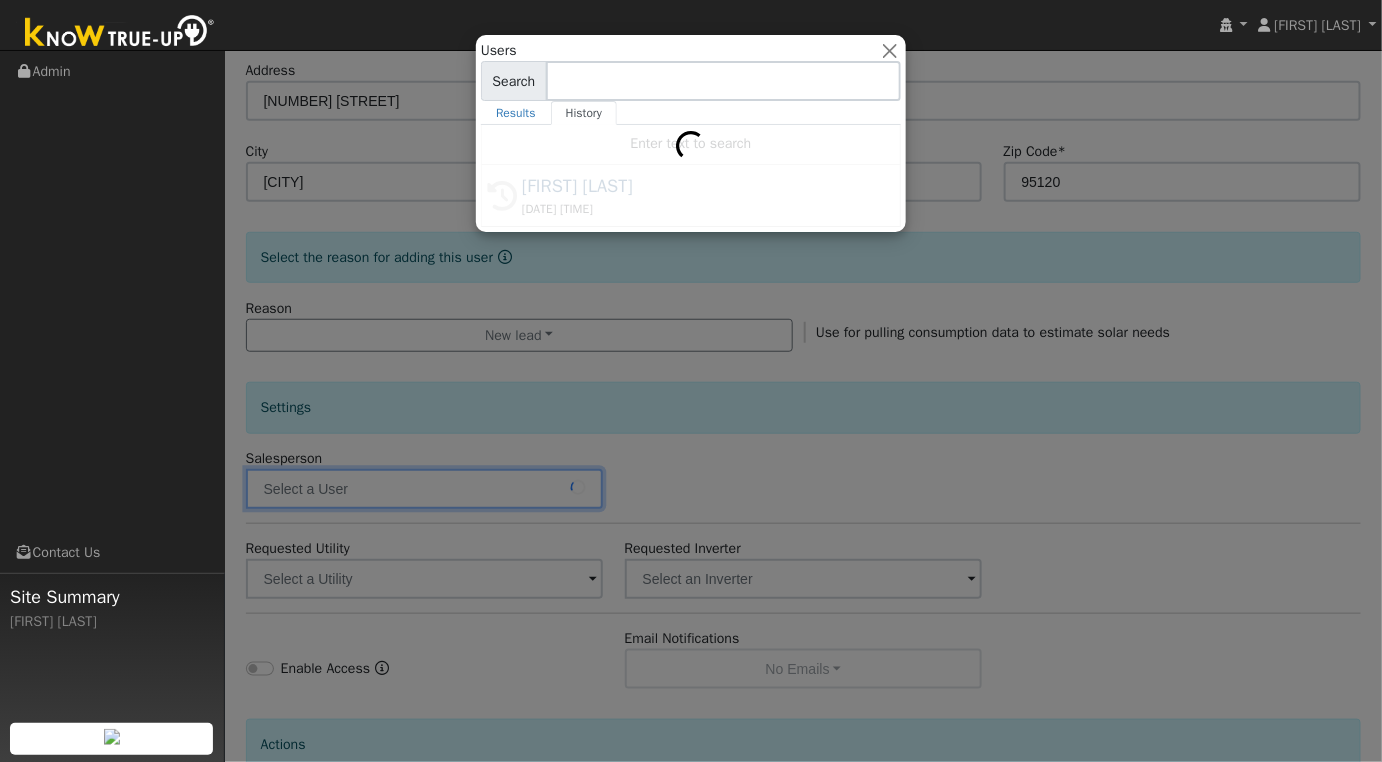 type on "[FIRST] [LAST]" 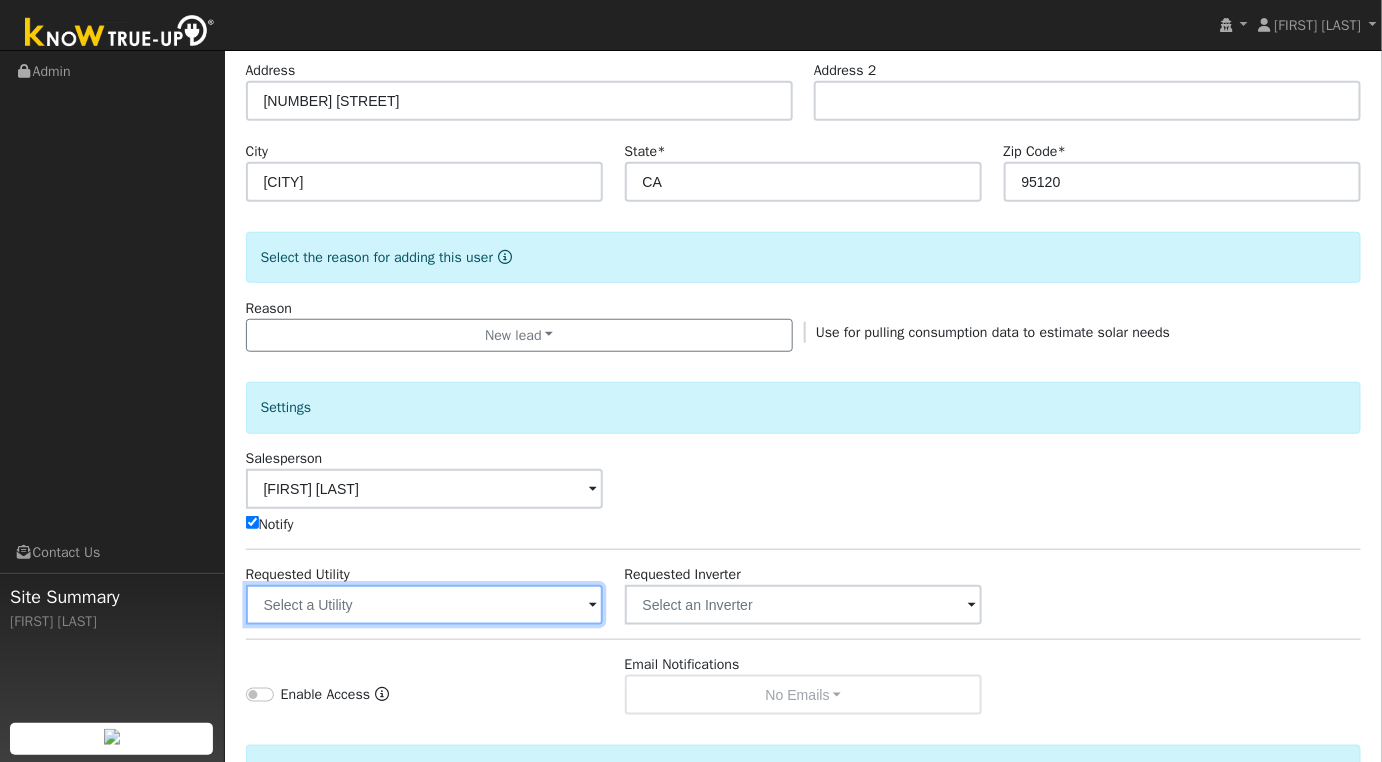 click at bounding box center [425, 605] 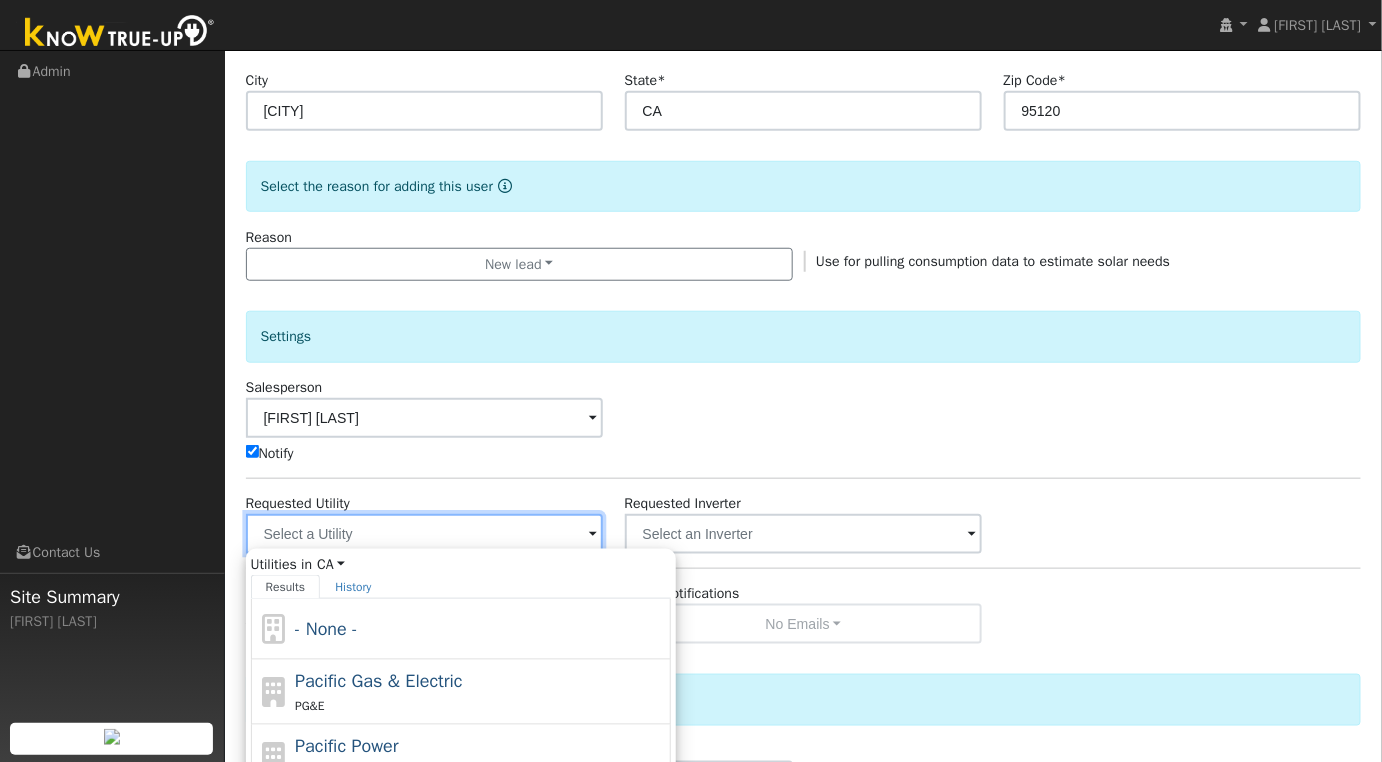 scroll, scrollTop: 664, scrollLeft: 0, axis: vertical 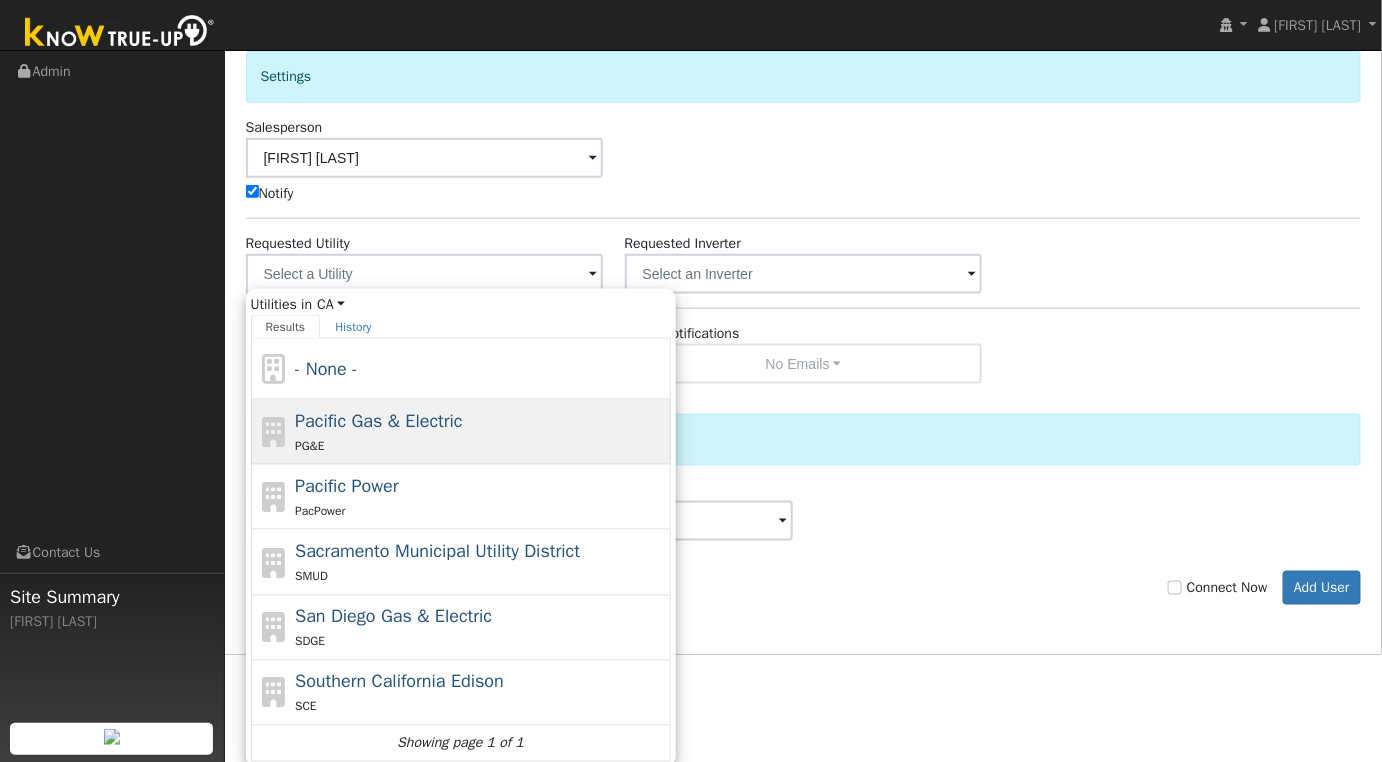 click on "Pacific Gas & Electric PG&E" at bounding box center [480, 432] 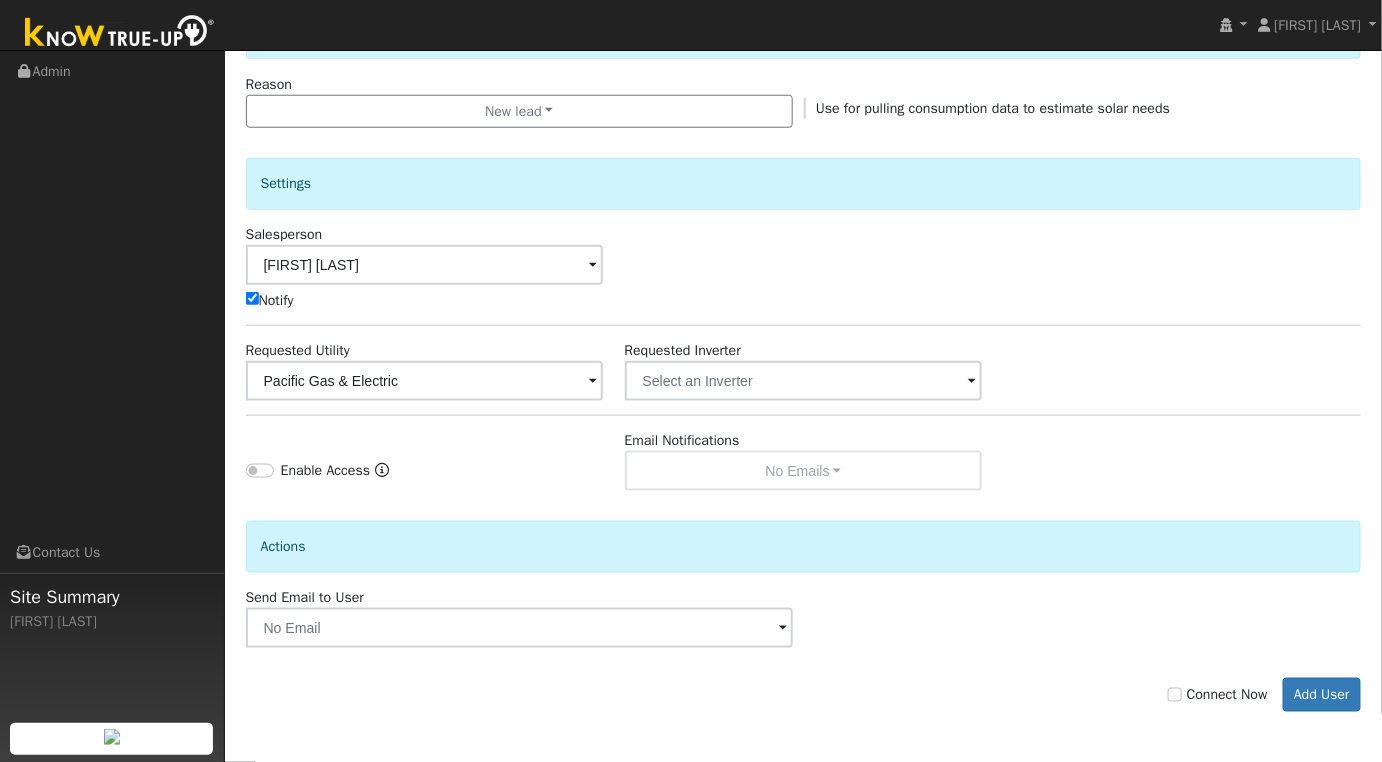 scroll, scrollTop: 553, scrollLeft: 0, axis: vertical 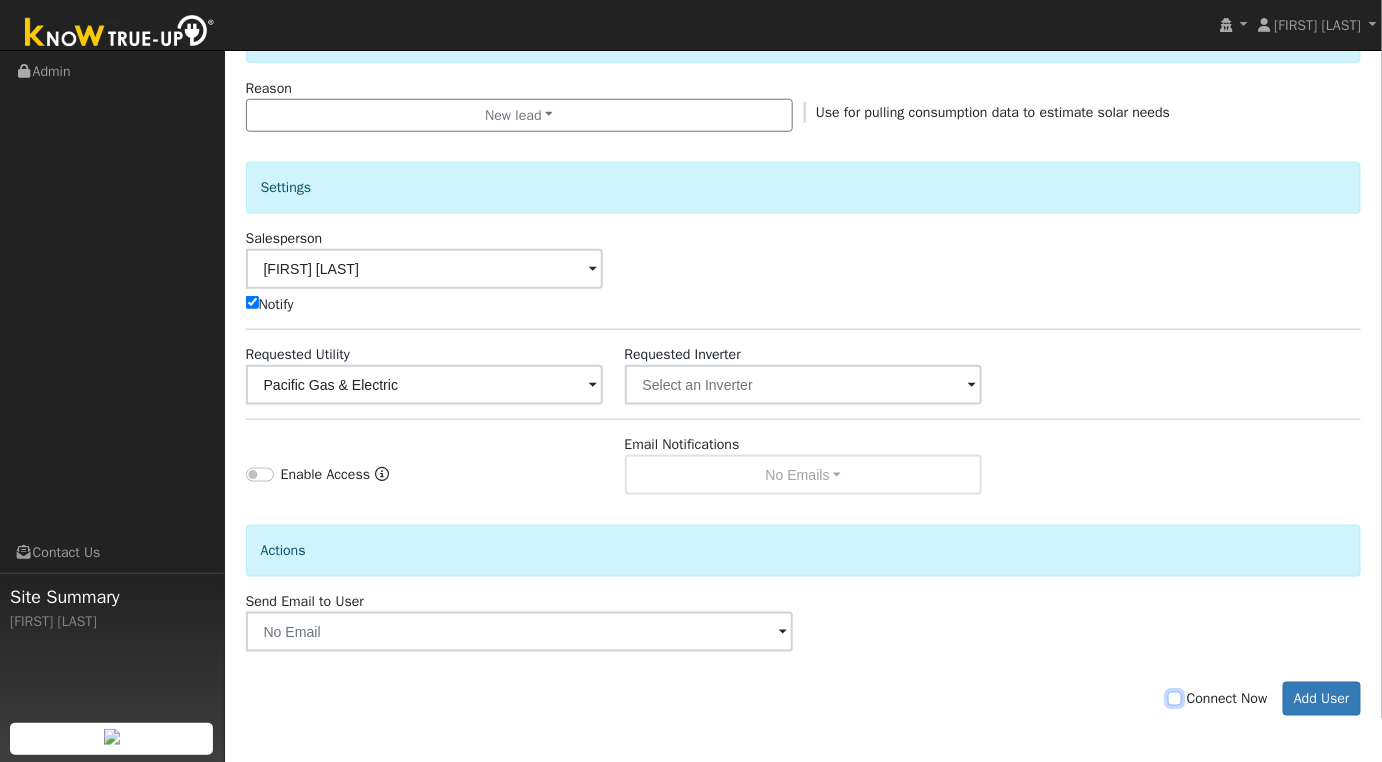 click on "Connect Now" at bounding box center (1175, 699) 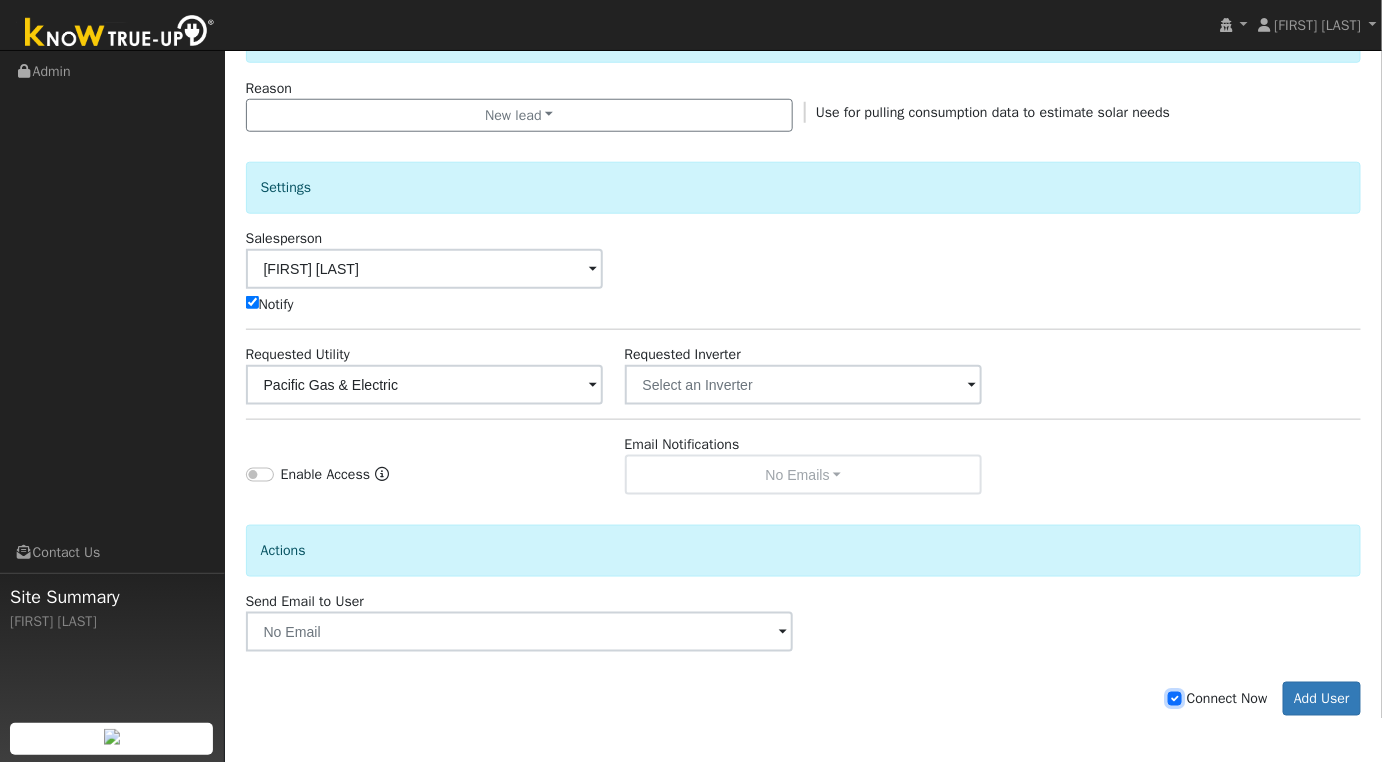 click on "Connect Now" at bounding box center (1175, 699) 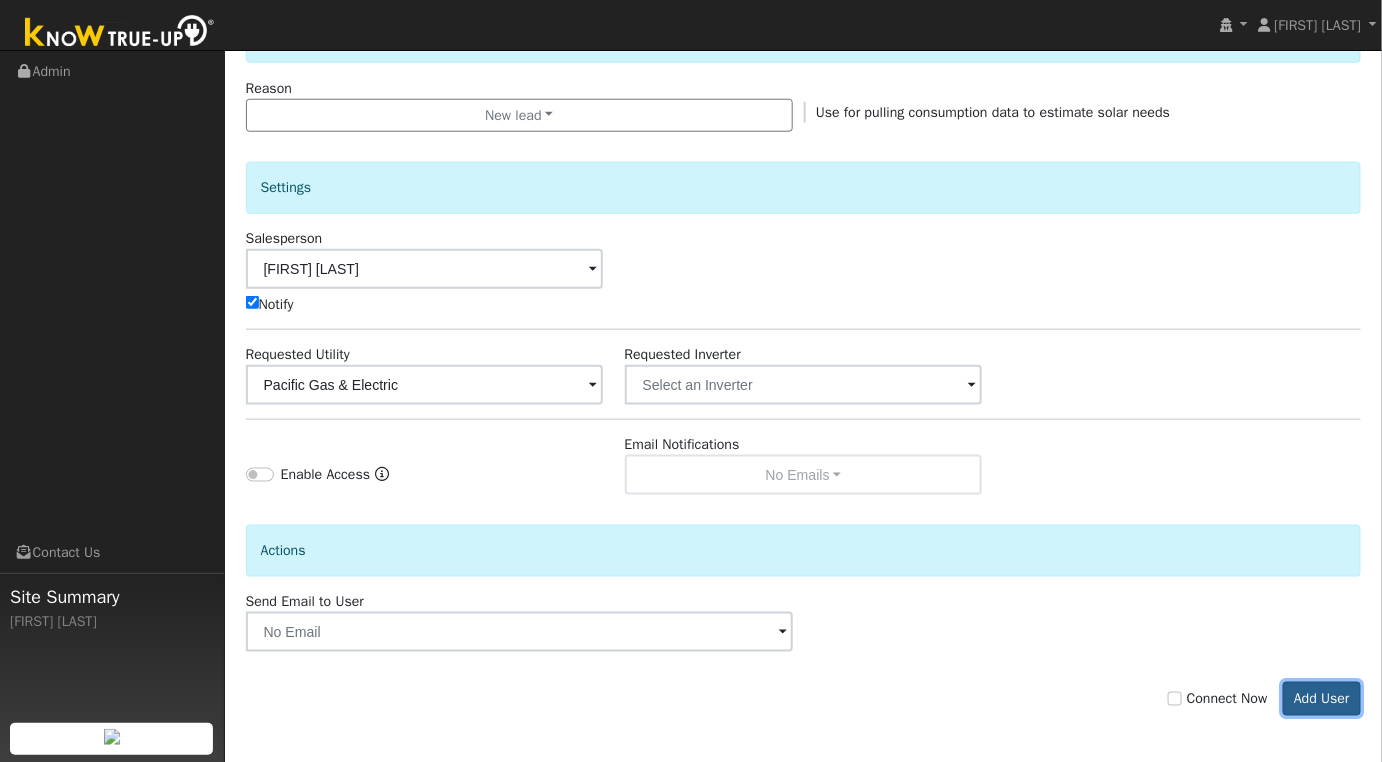 click on "Add User" at bounding box center [1322, 699] 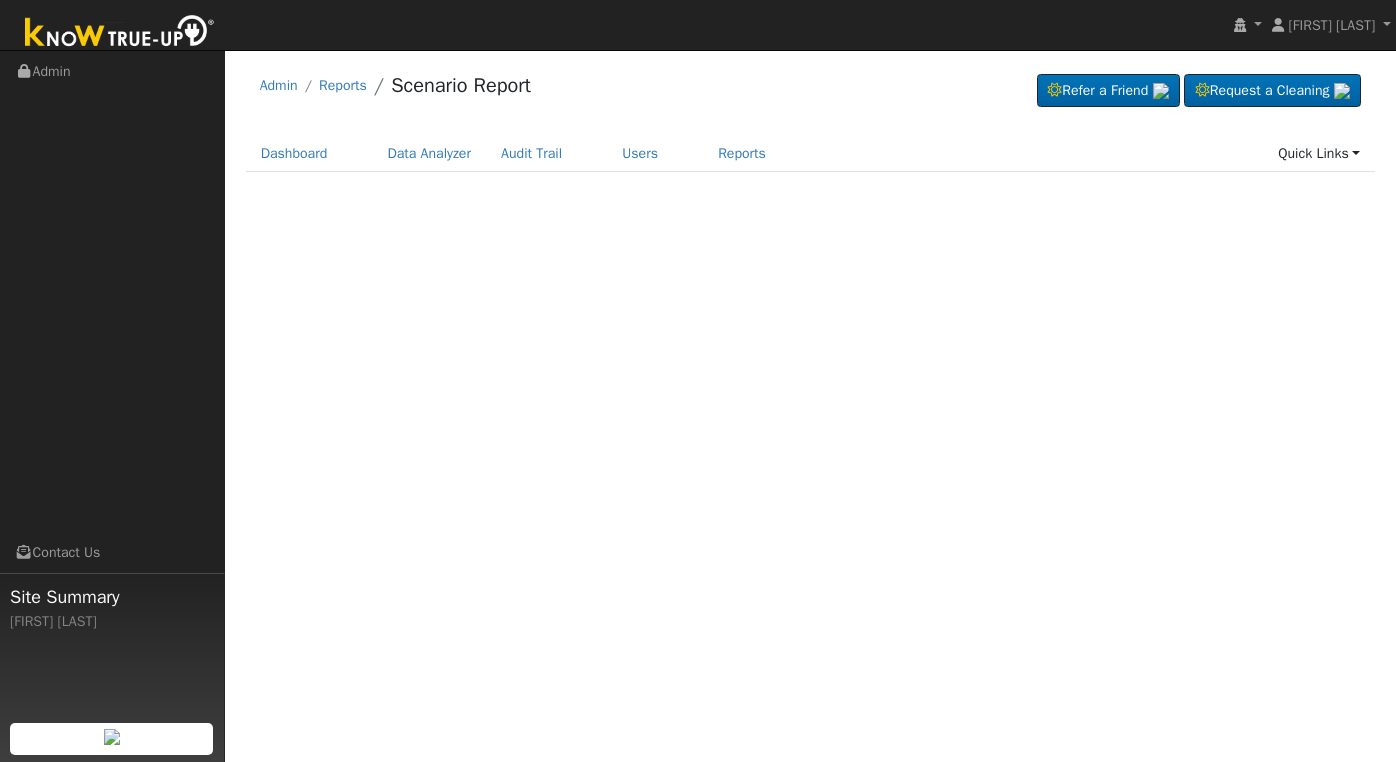 scroll, scrollTop: 0, scrollLeft: 0, axis: both 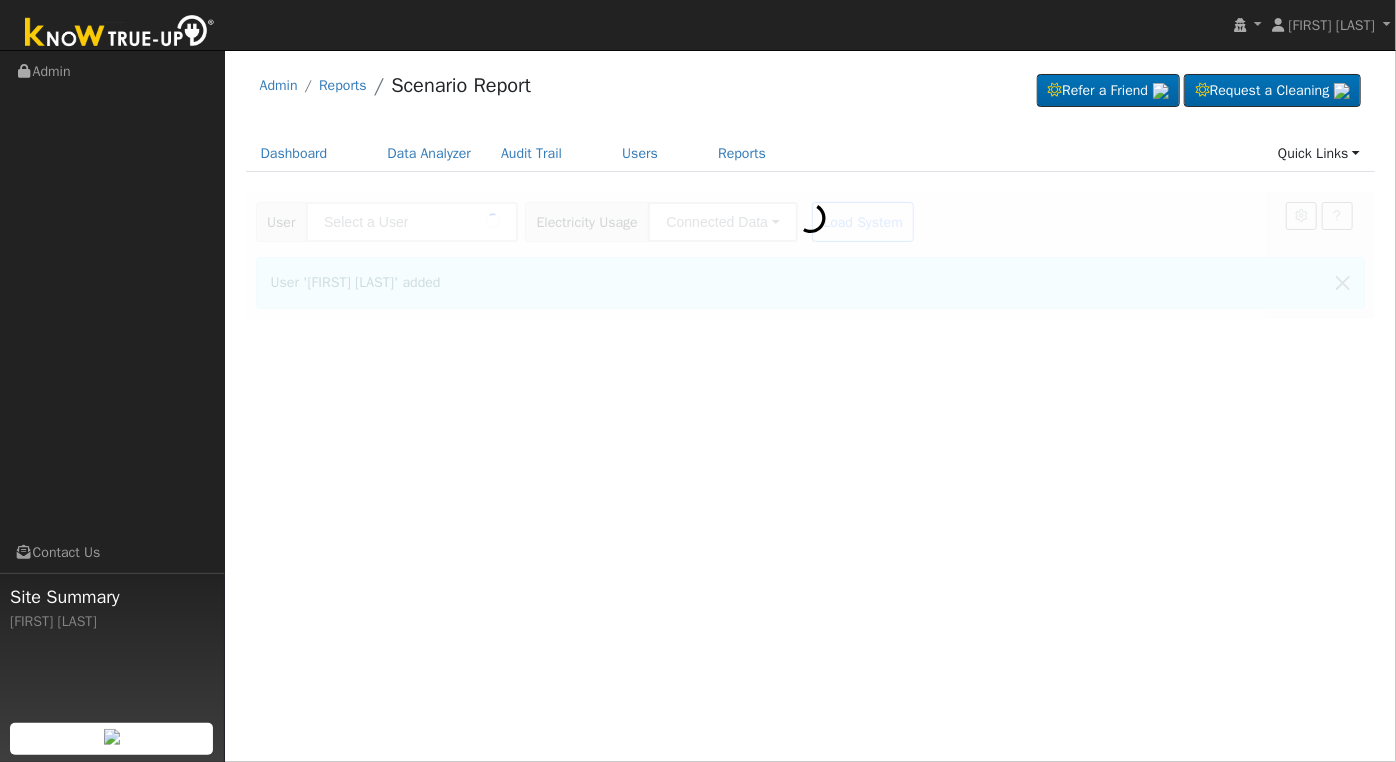 type on "[FIRST] [LAST]" 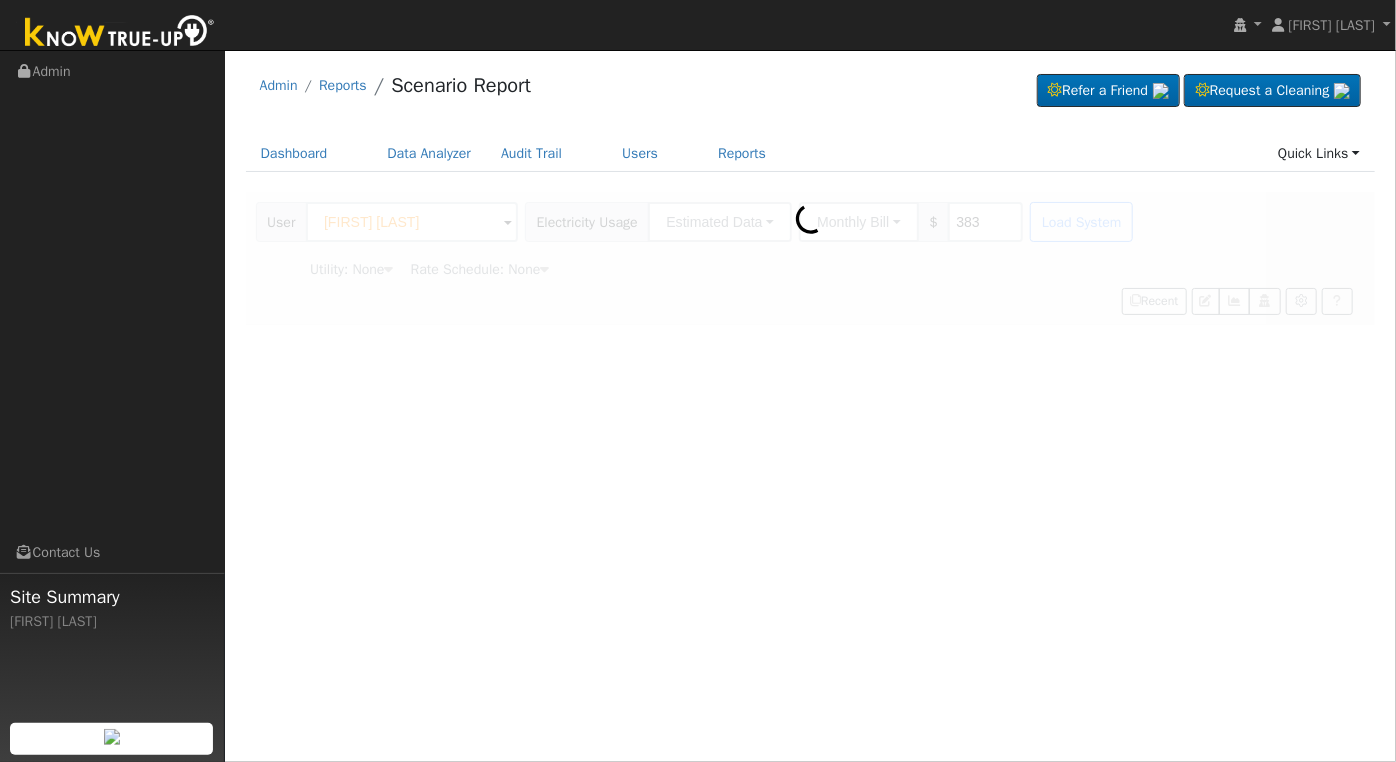 type on "Pacific Gas & Electric" 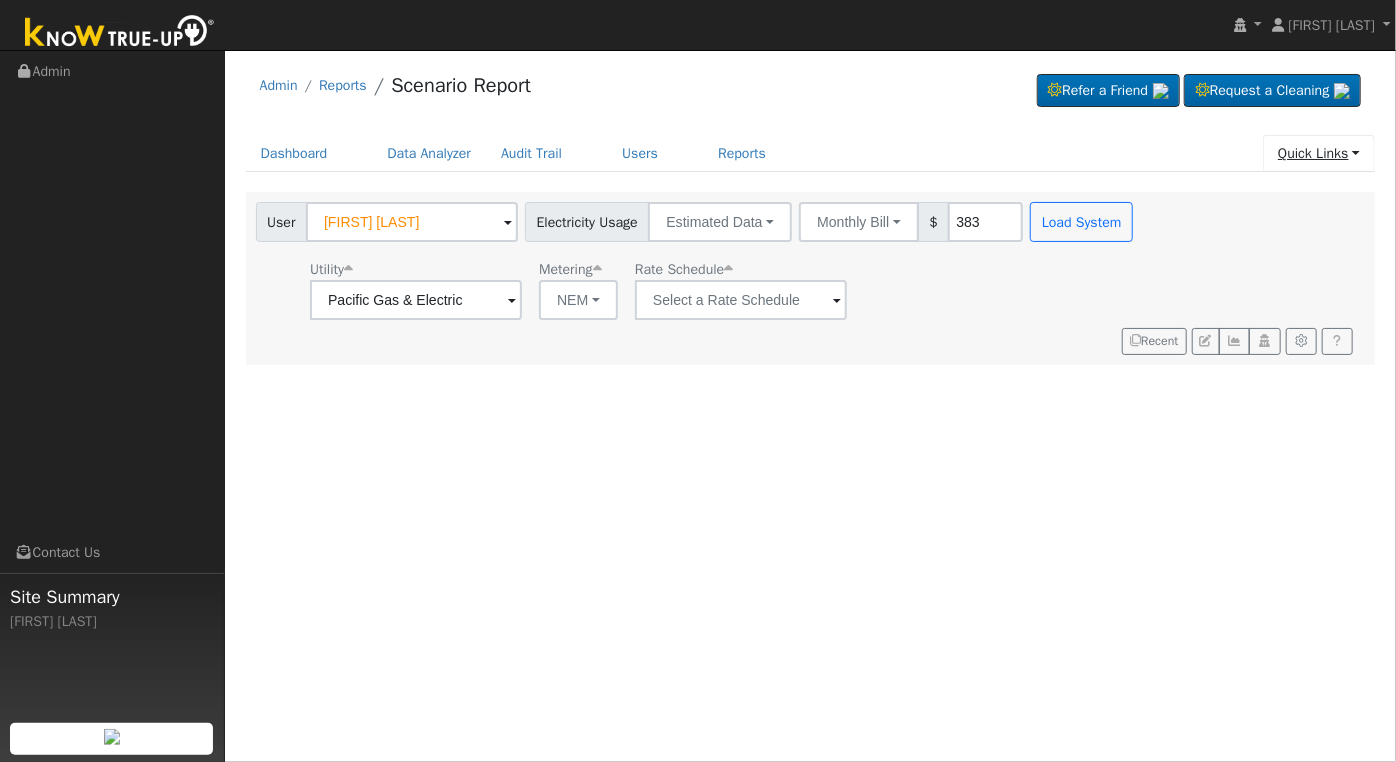 click on "Quick Links" at bounding box center (1319, 153) 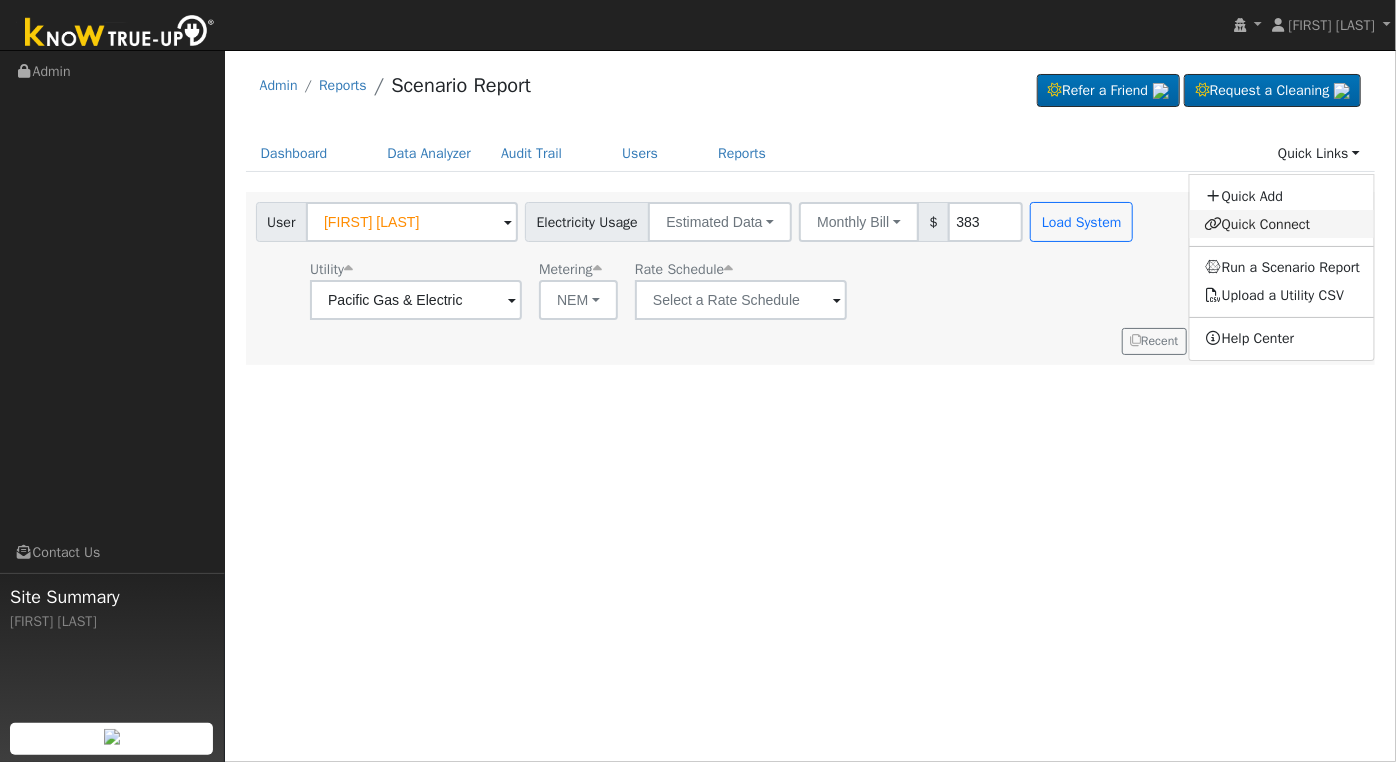 click on "Quick Connect" at bounding box center [1282, 224] 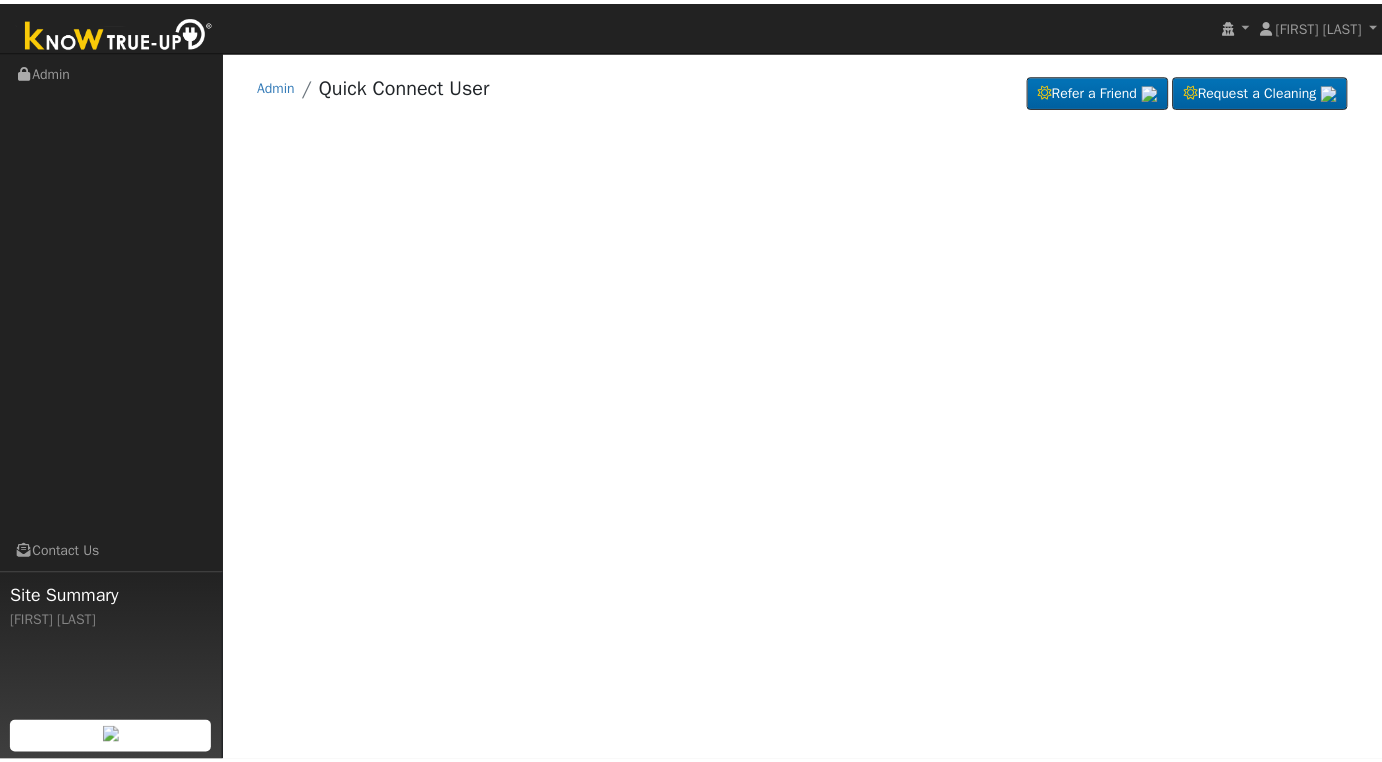 scroll, scrollTop: 0, scrollLeft: 0, axis: both 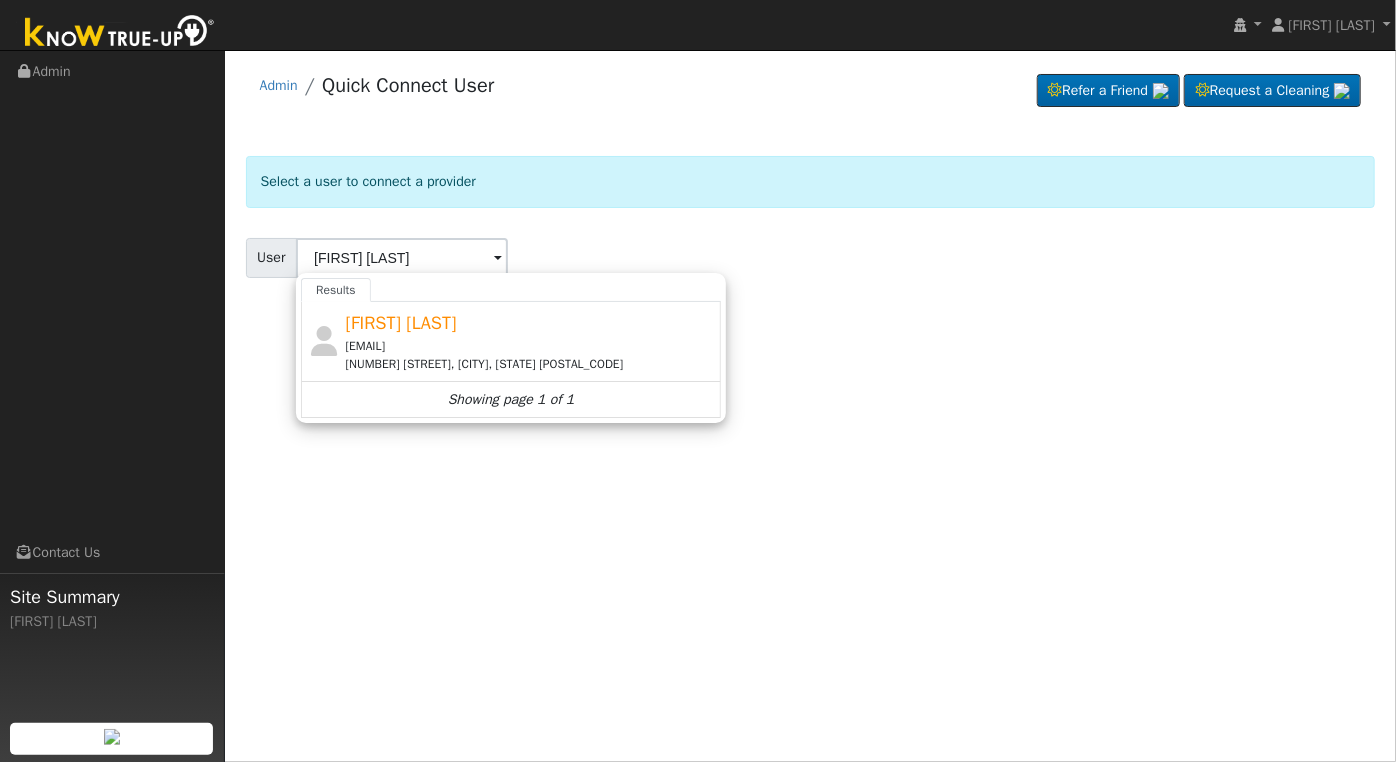 click on "[NUMBER] [STREET], [CITY], [STATE] [POSTAL_CODE]" at bounding box center (531, 364) 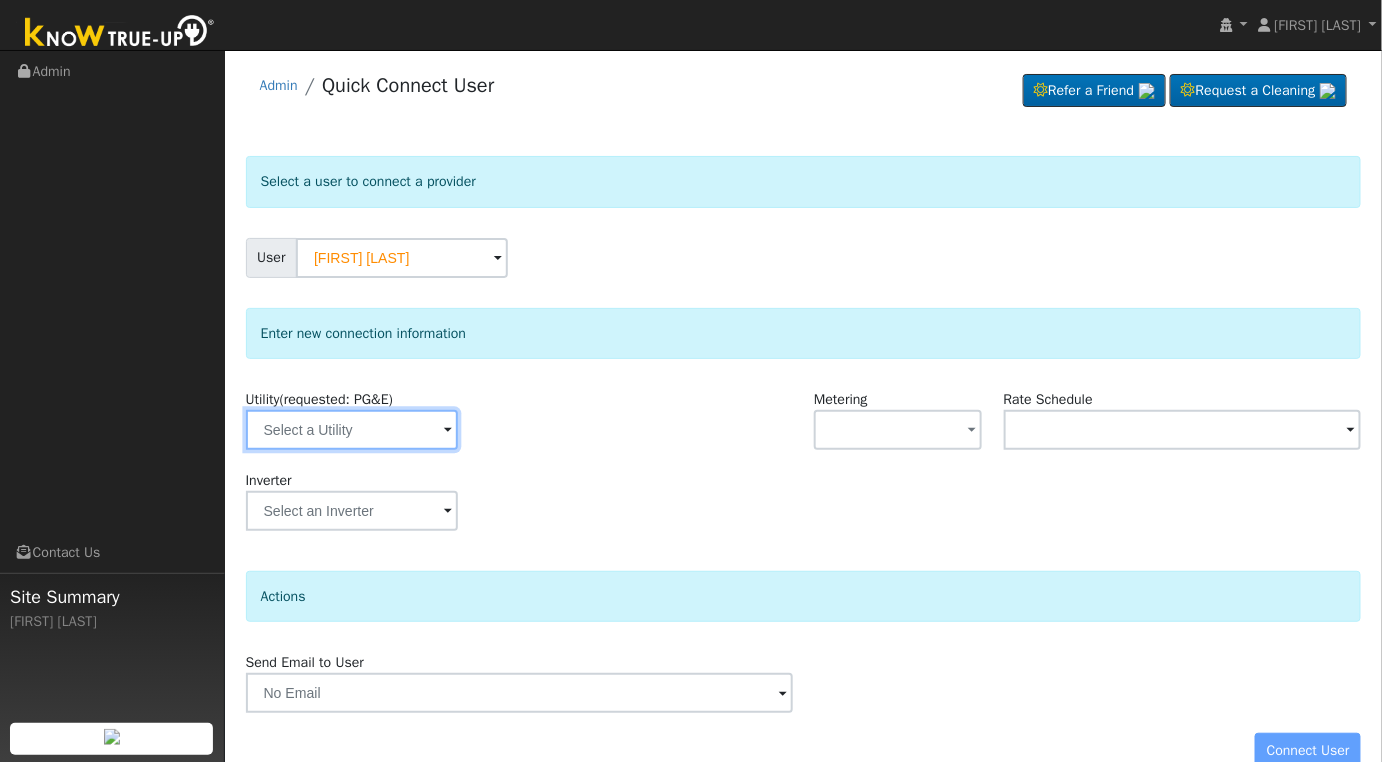 click at bounding box center [352, 430] 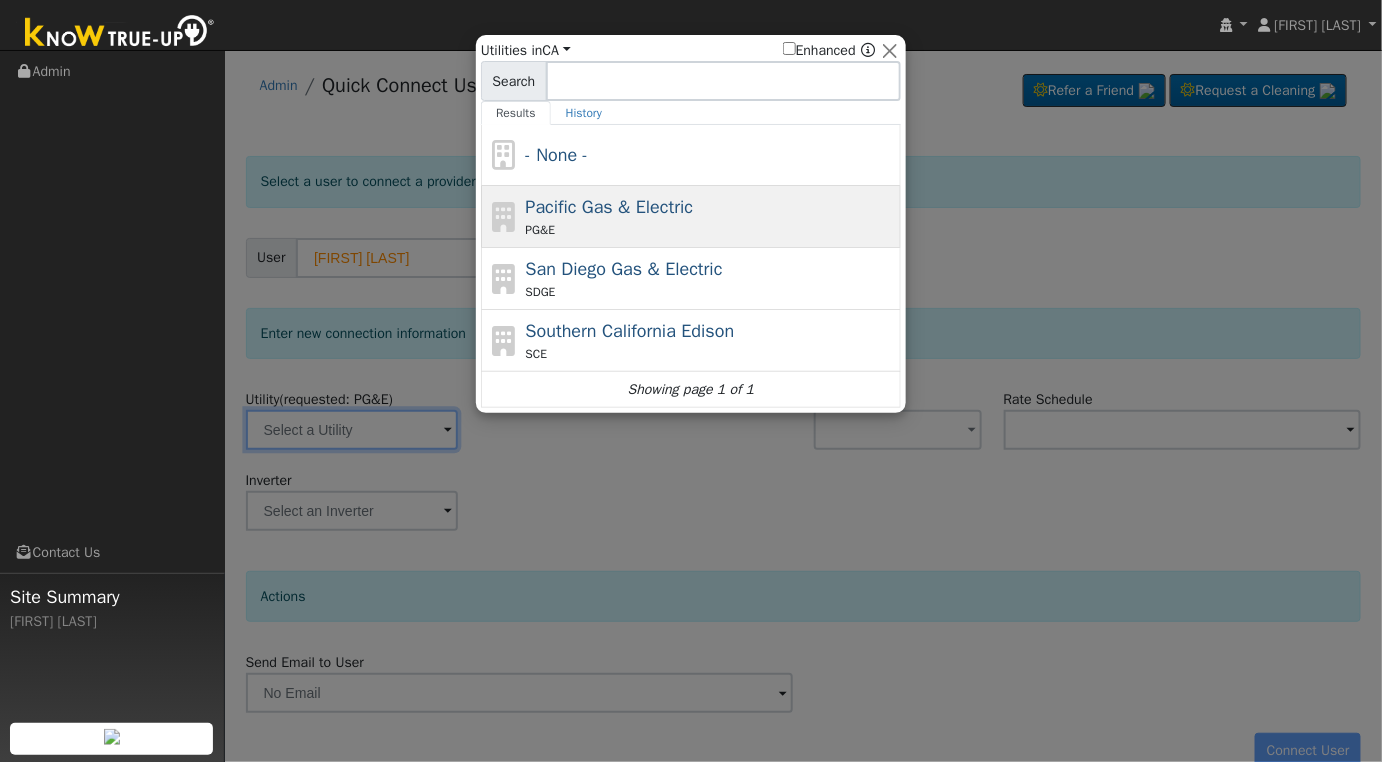 click on "Pacific Gas & Electric" at bounding box center (610, 207) 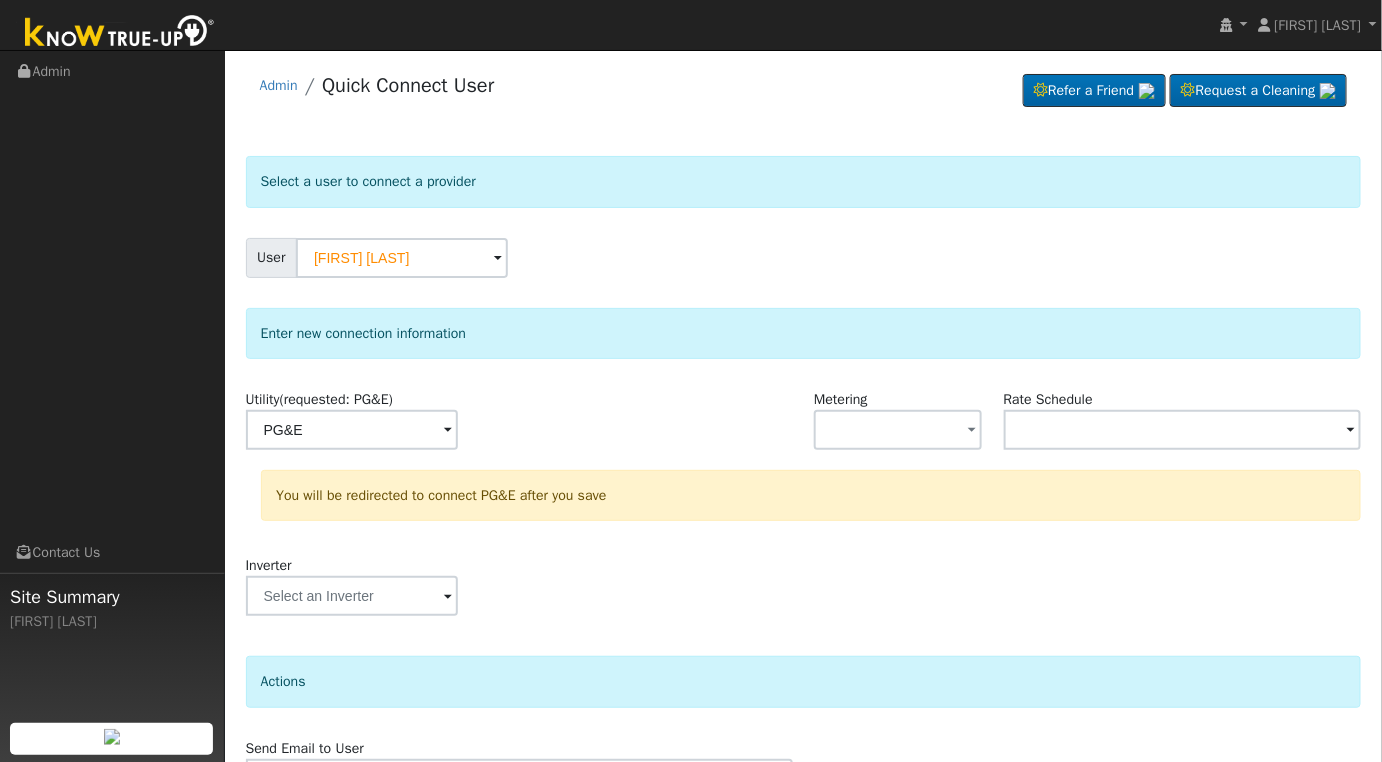 type on "PG&E" 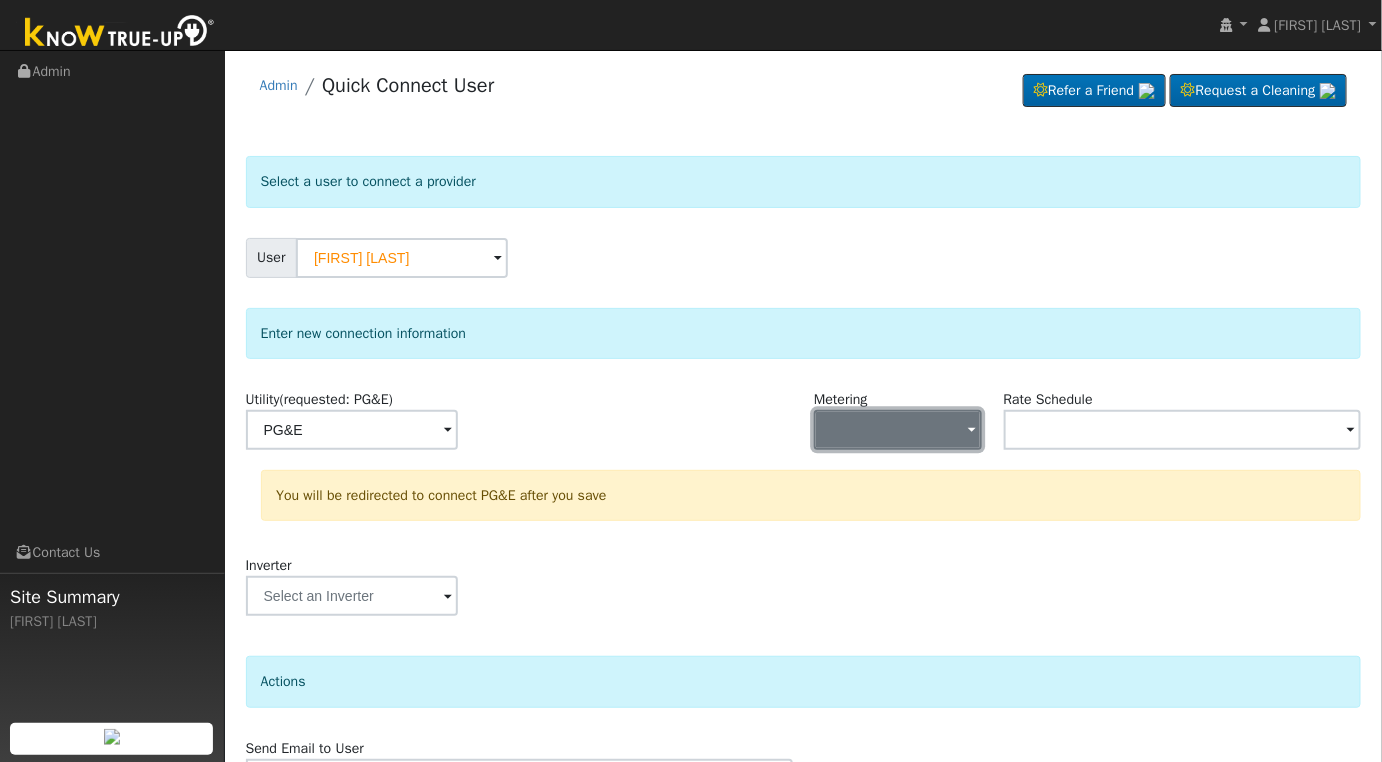 click at bounding box center [898, 430] 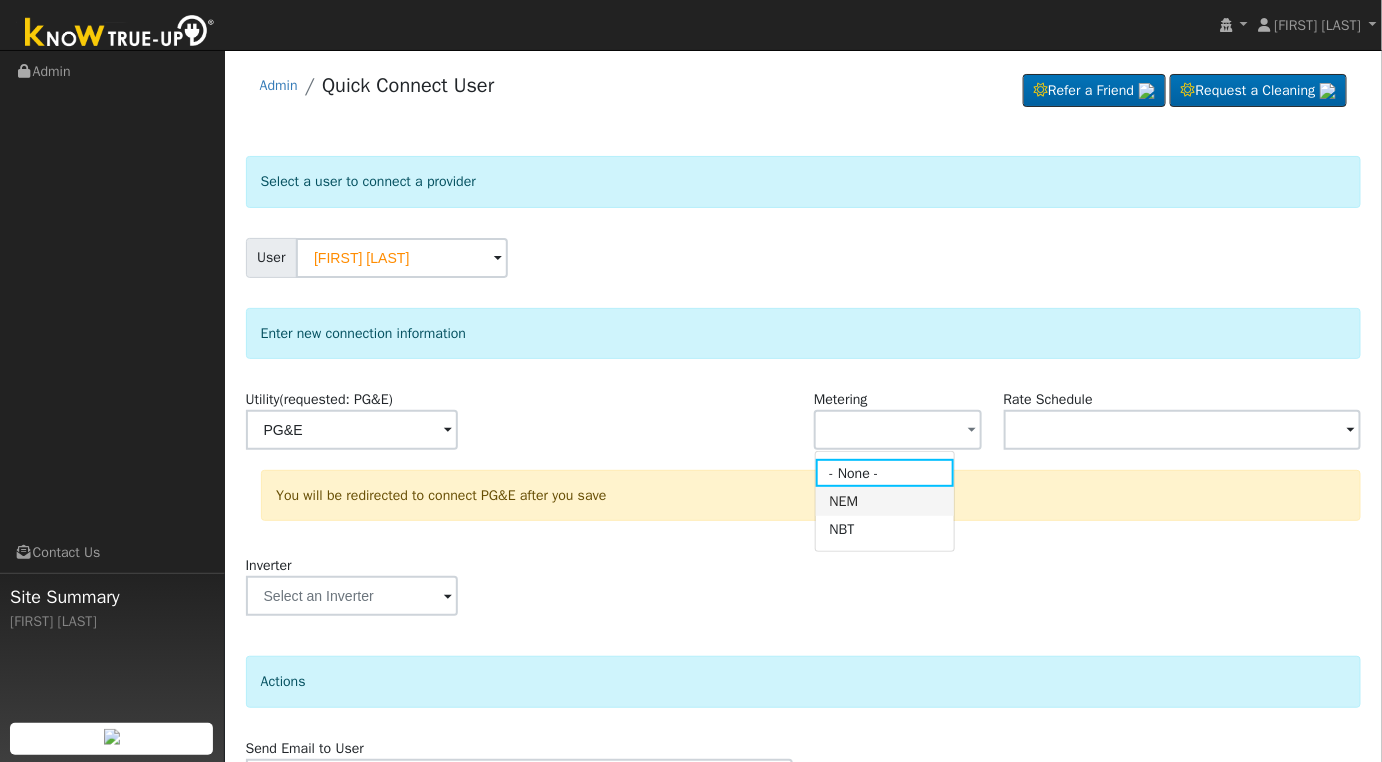 click on "NEM" at bounding box center (885, 501) 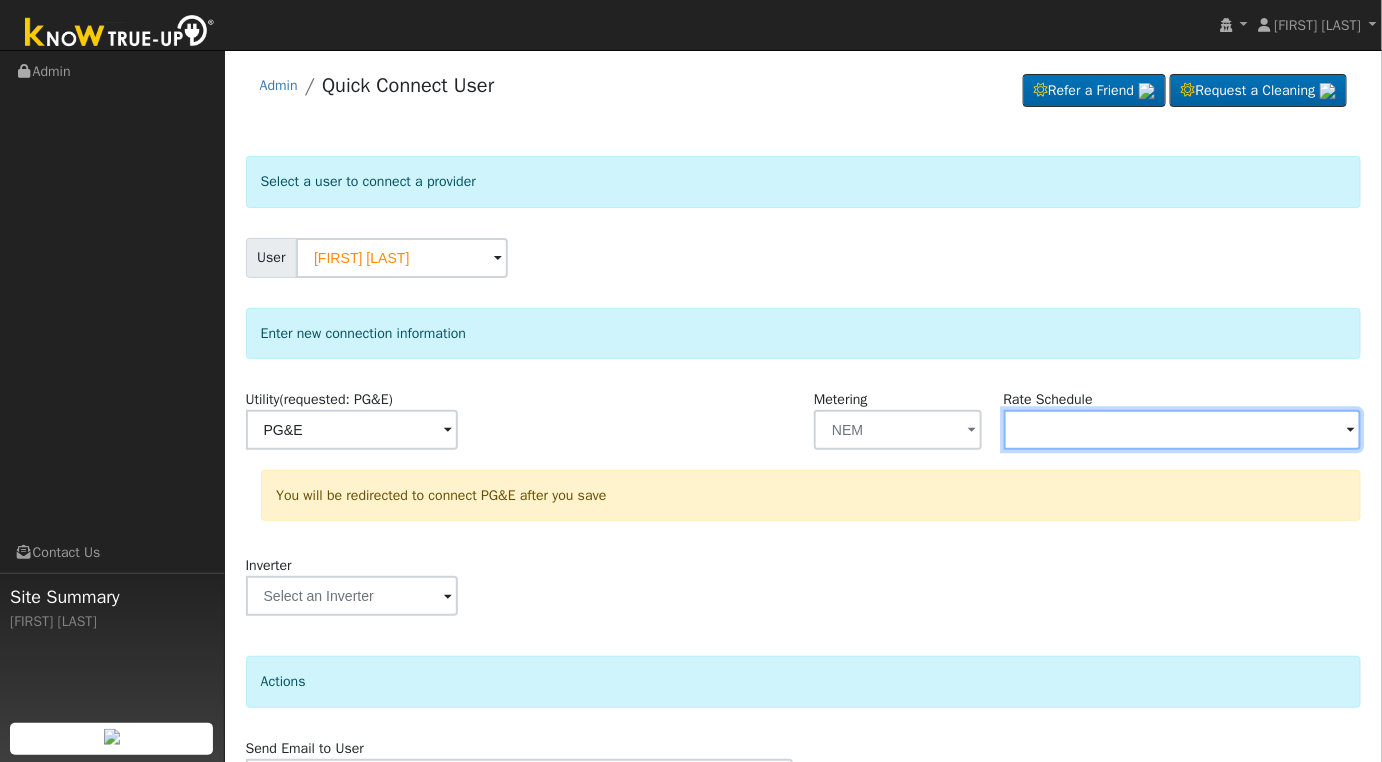 click at bounding box center [352, 430] 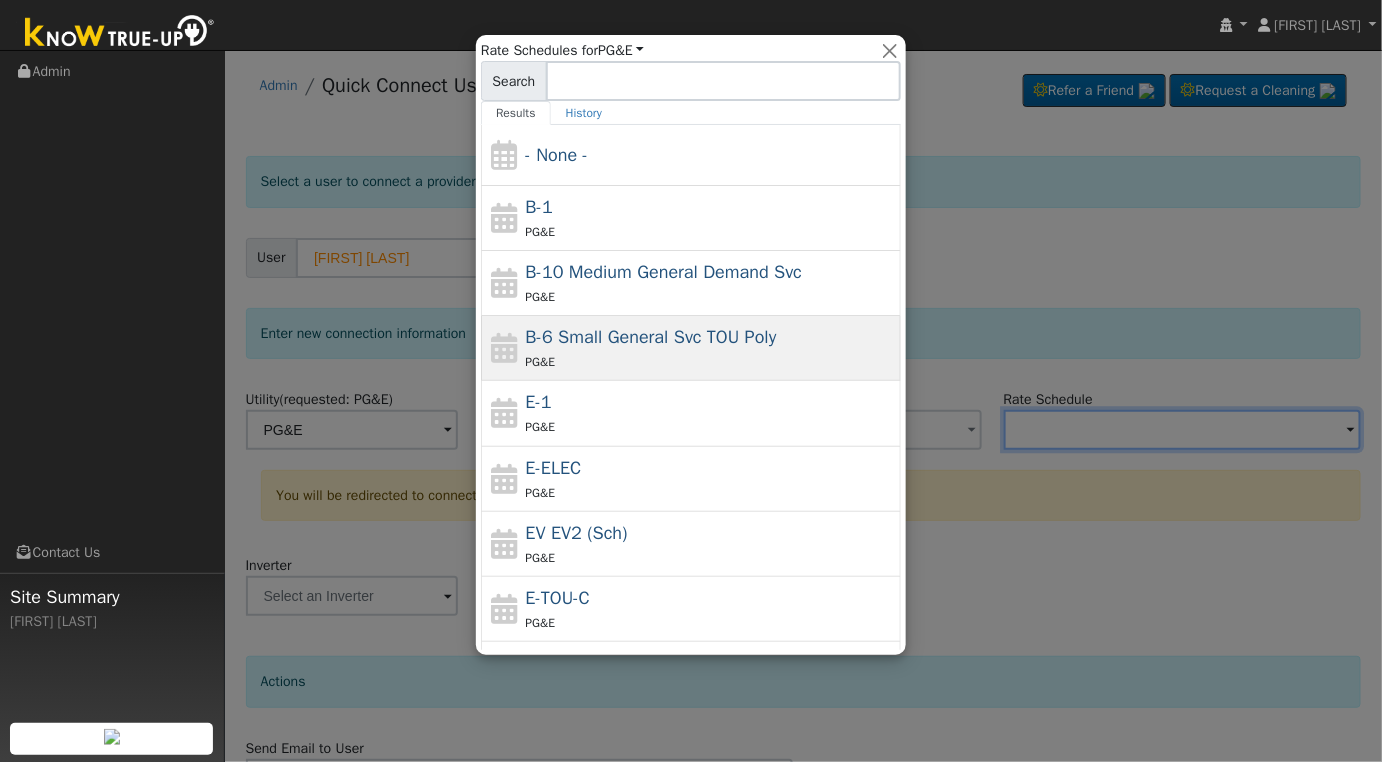 scroll, scrollTop: 154, scrollLeft: 0, axis: vertical 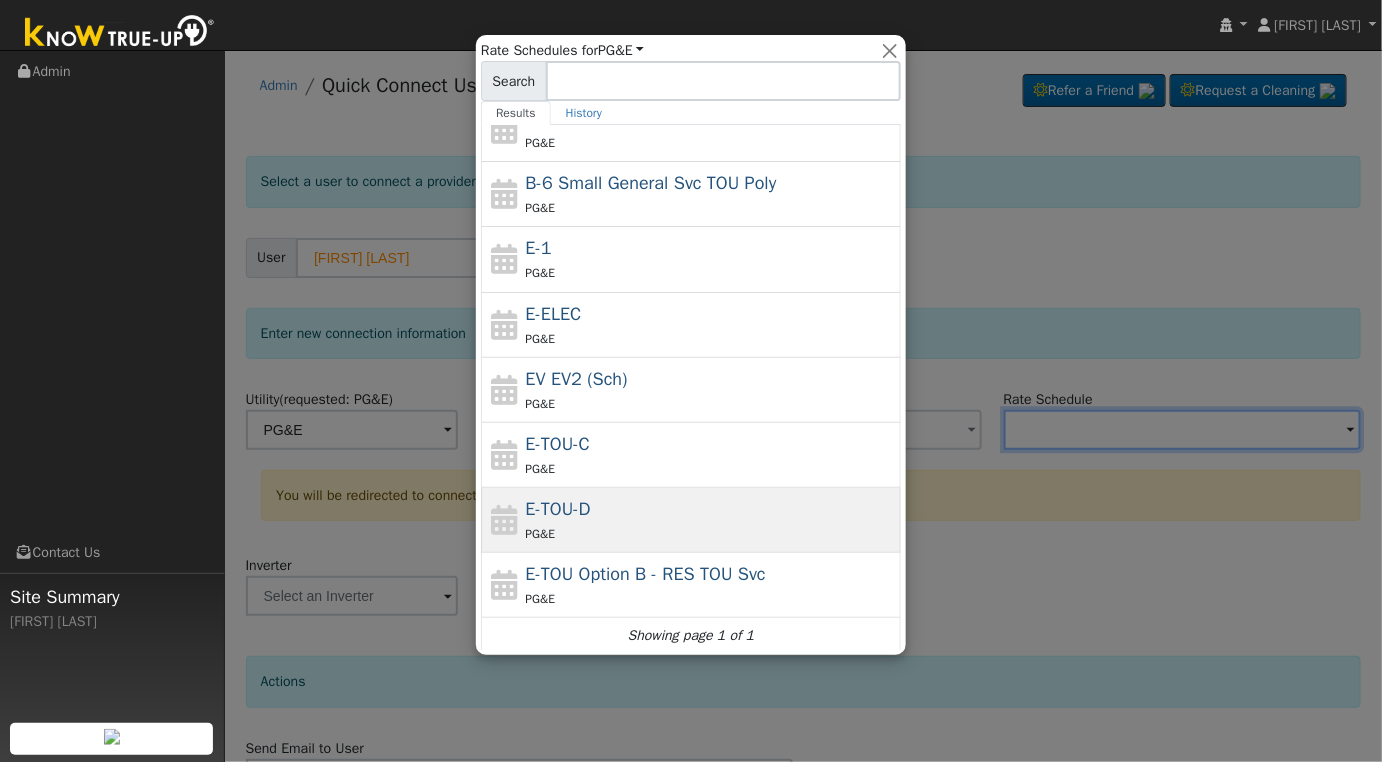 click on "E-TOU-D PG&E" at bounding box center [711, 520] 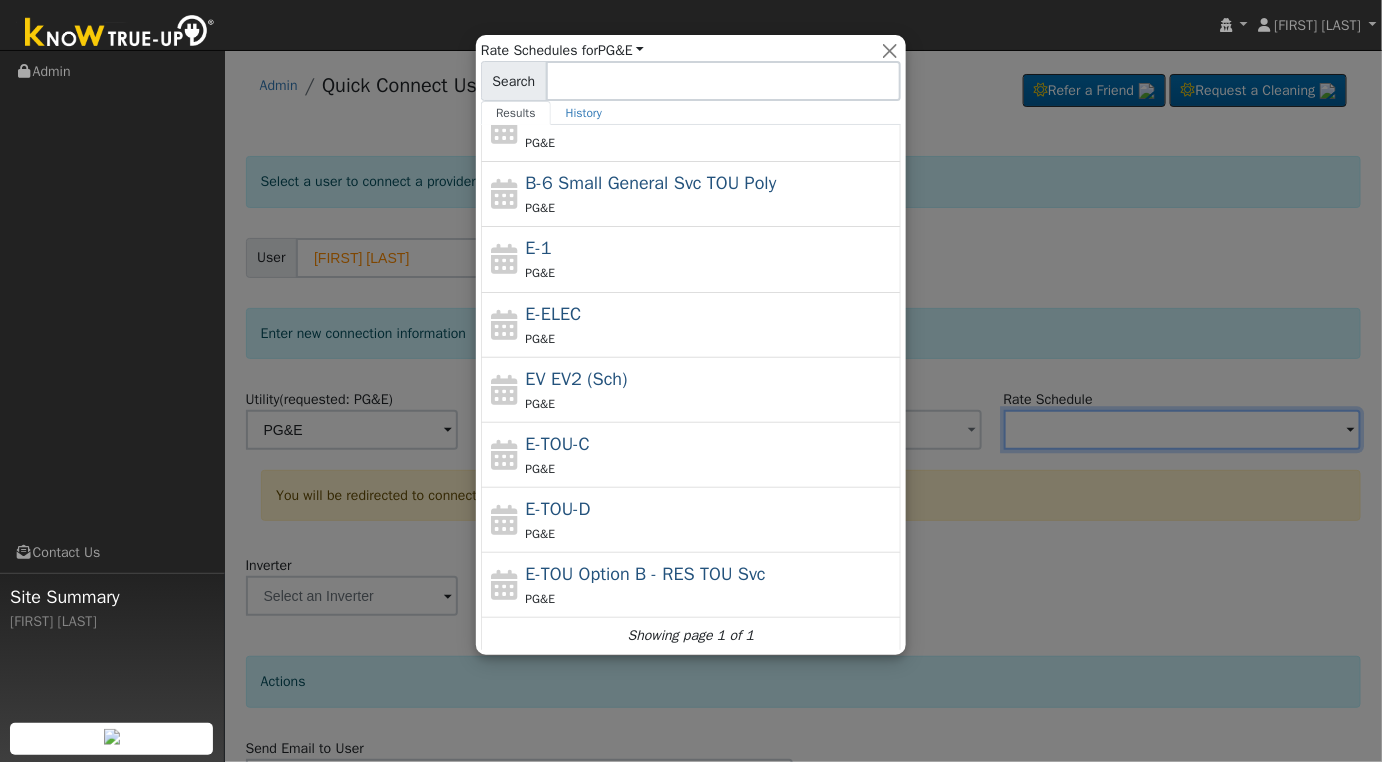 type on "E-TOU-D" 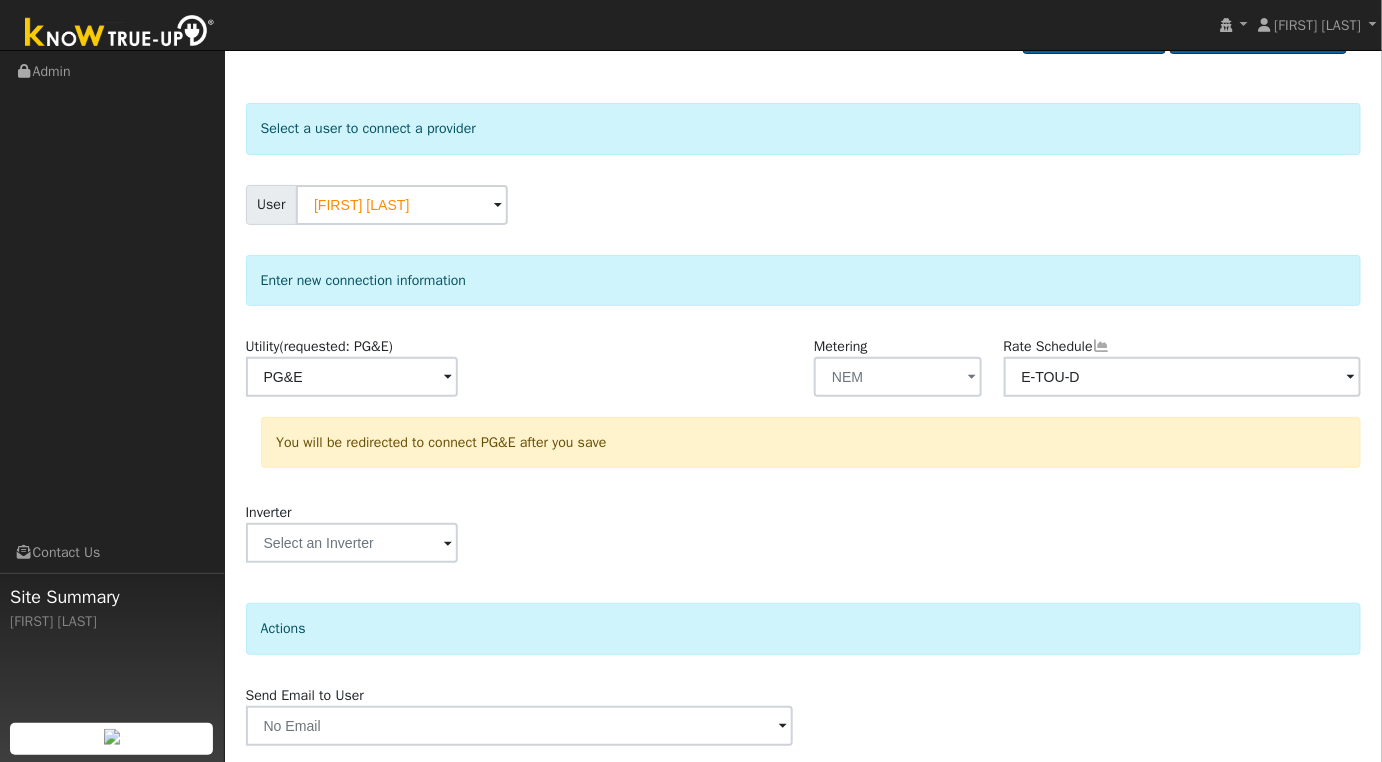 scroll, scrollTop: 117, scrollLeft: 0, axis: vertical 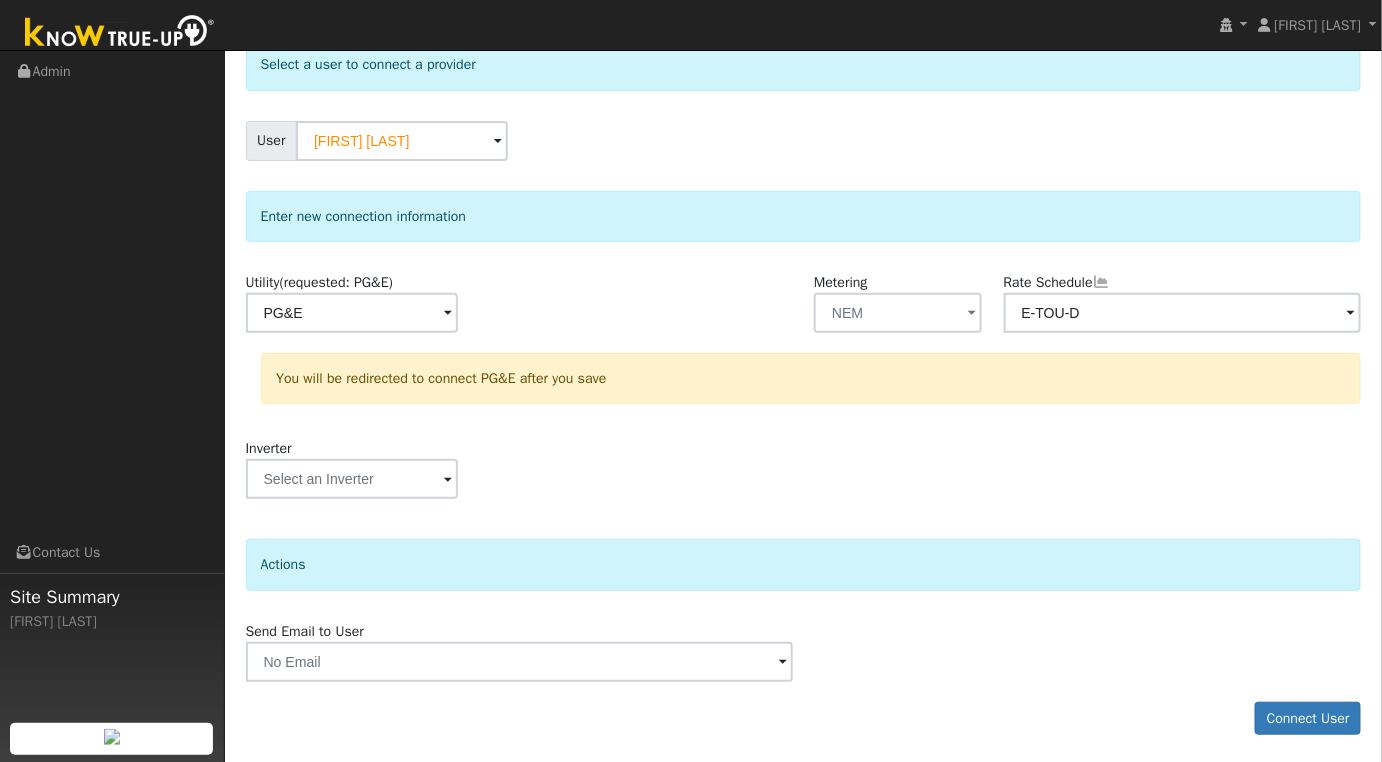 click at bounding box center (448, 314) 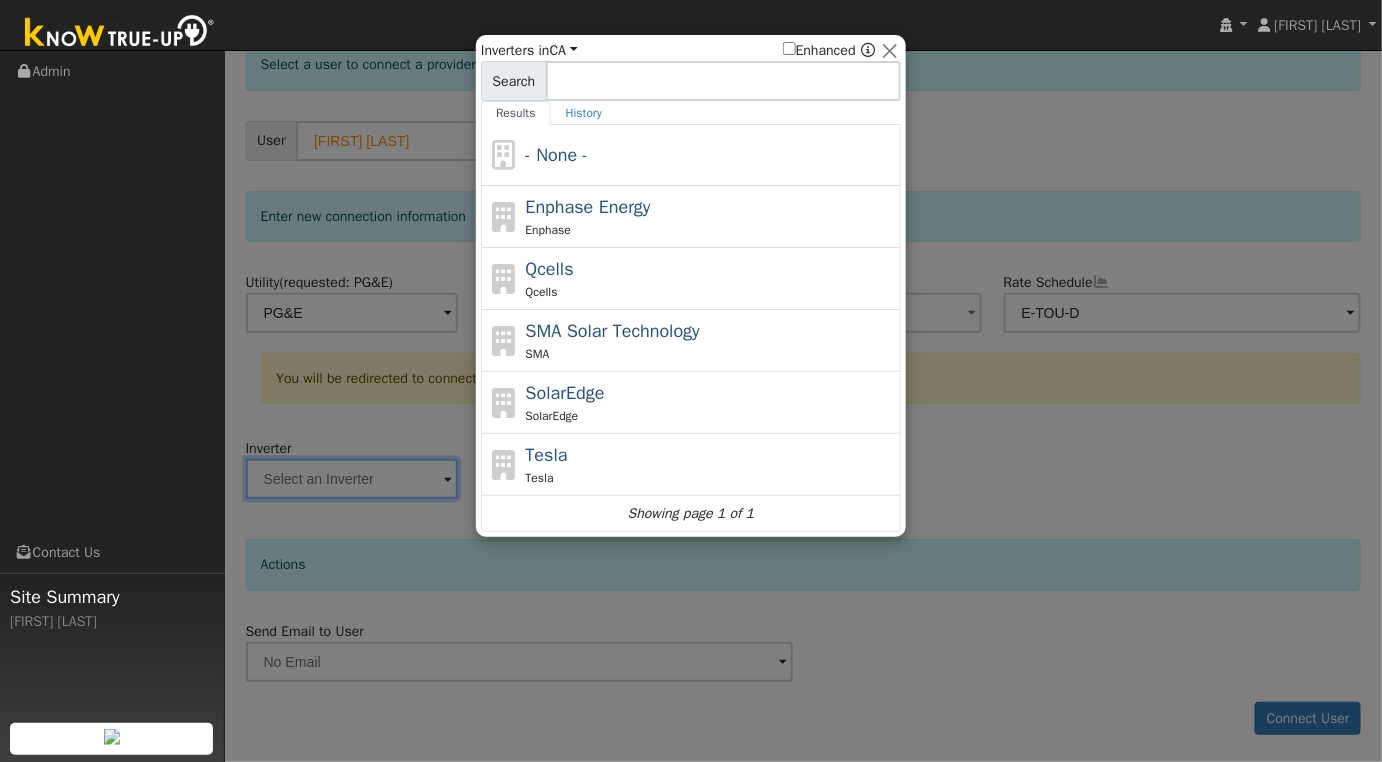 click at bounding box center [691, 381] 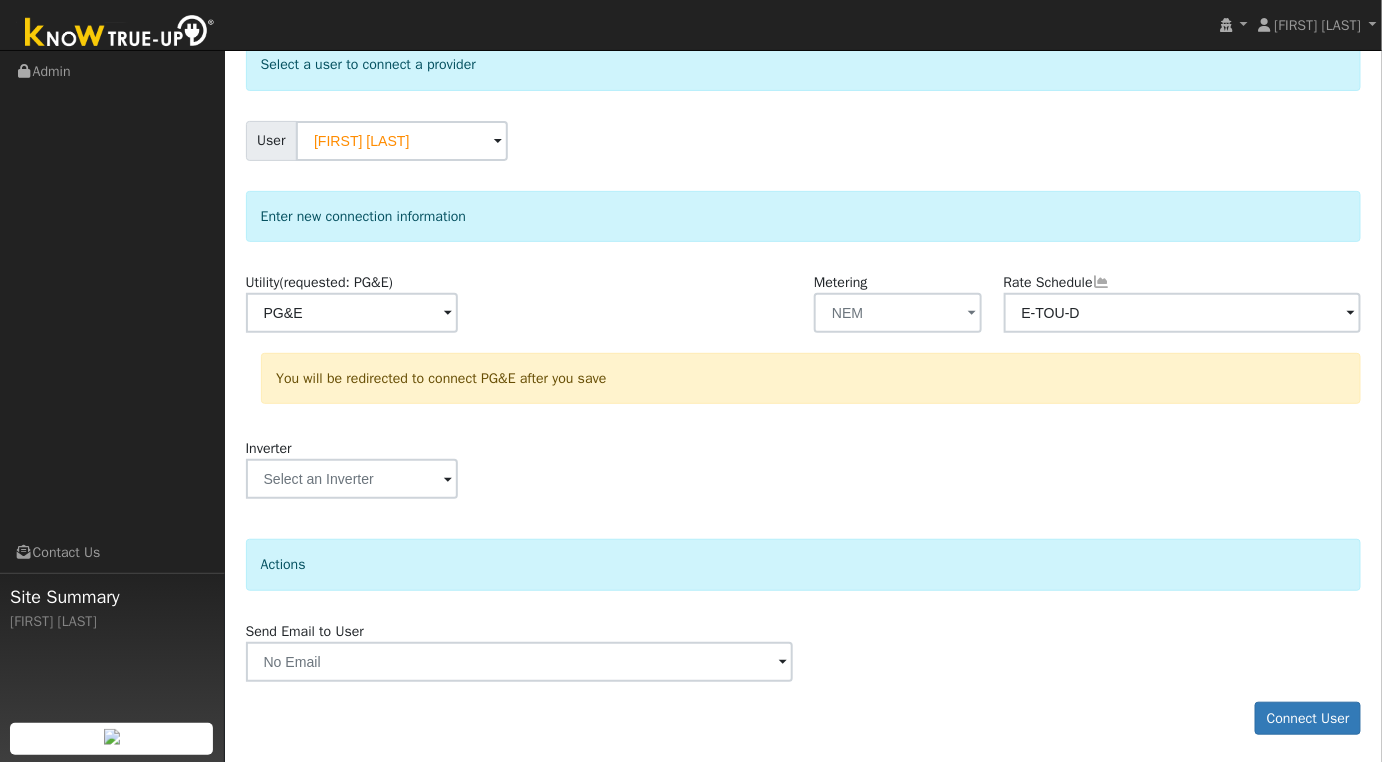 click at bounding box center (448, 314) 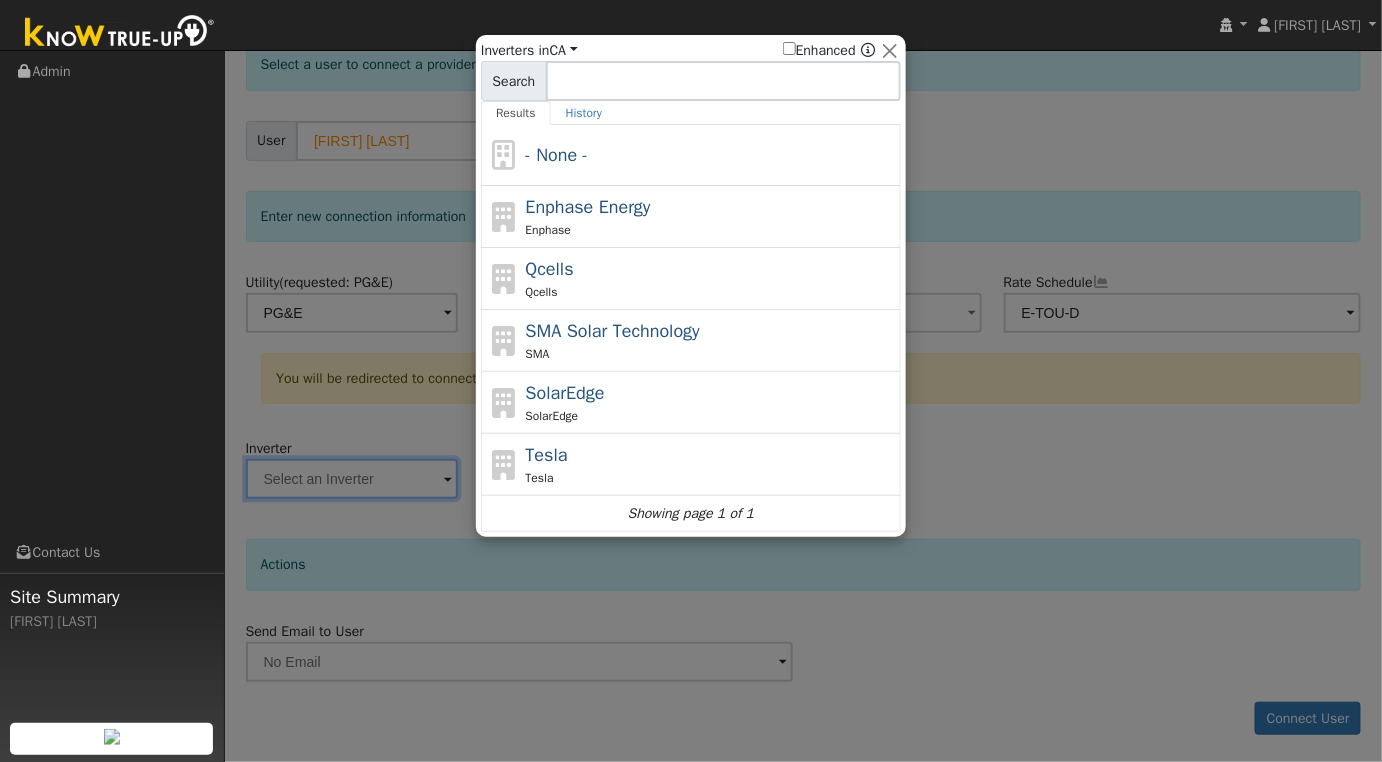 click at bounding box center (691, 381) 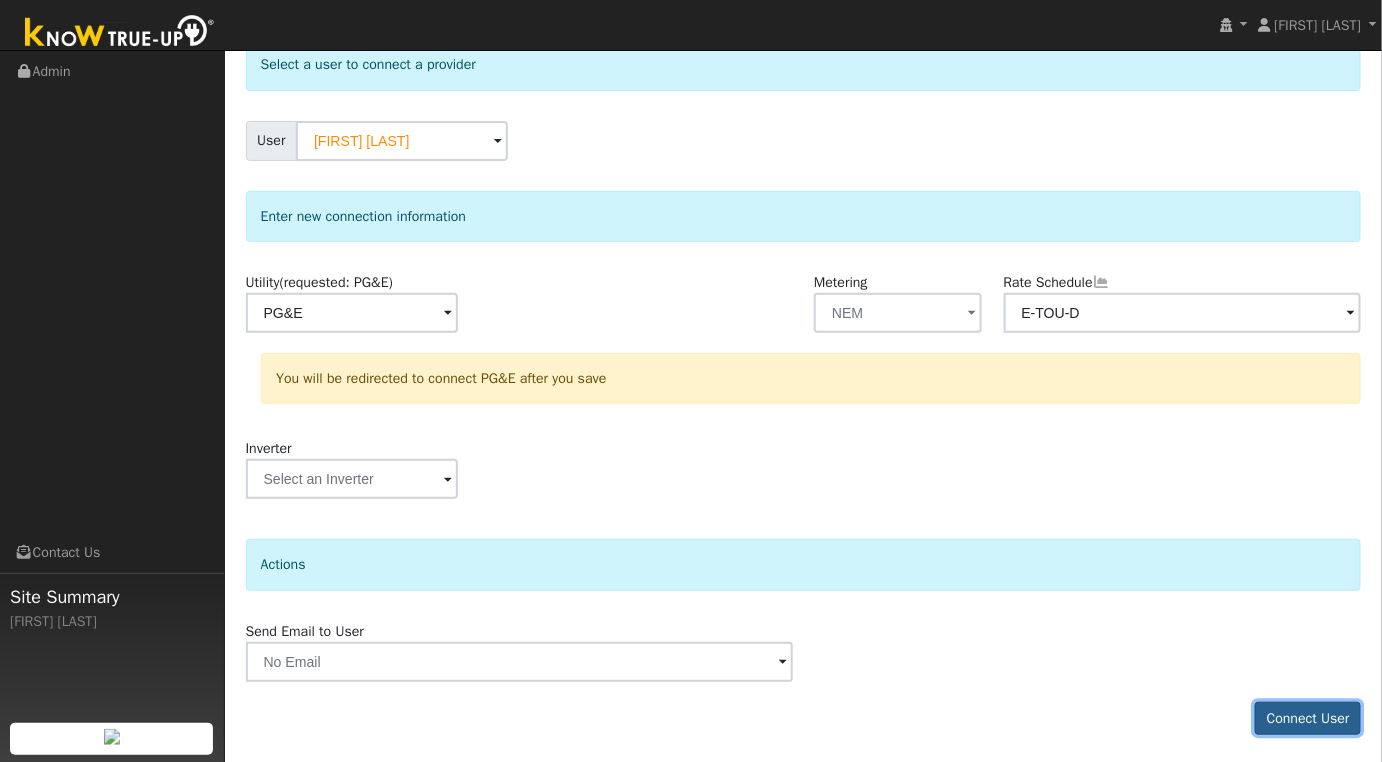 click on "Connect User" at bounding box center [1308, 719] 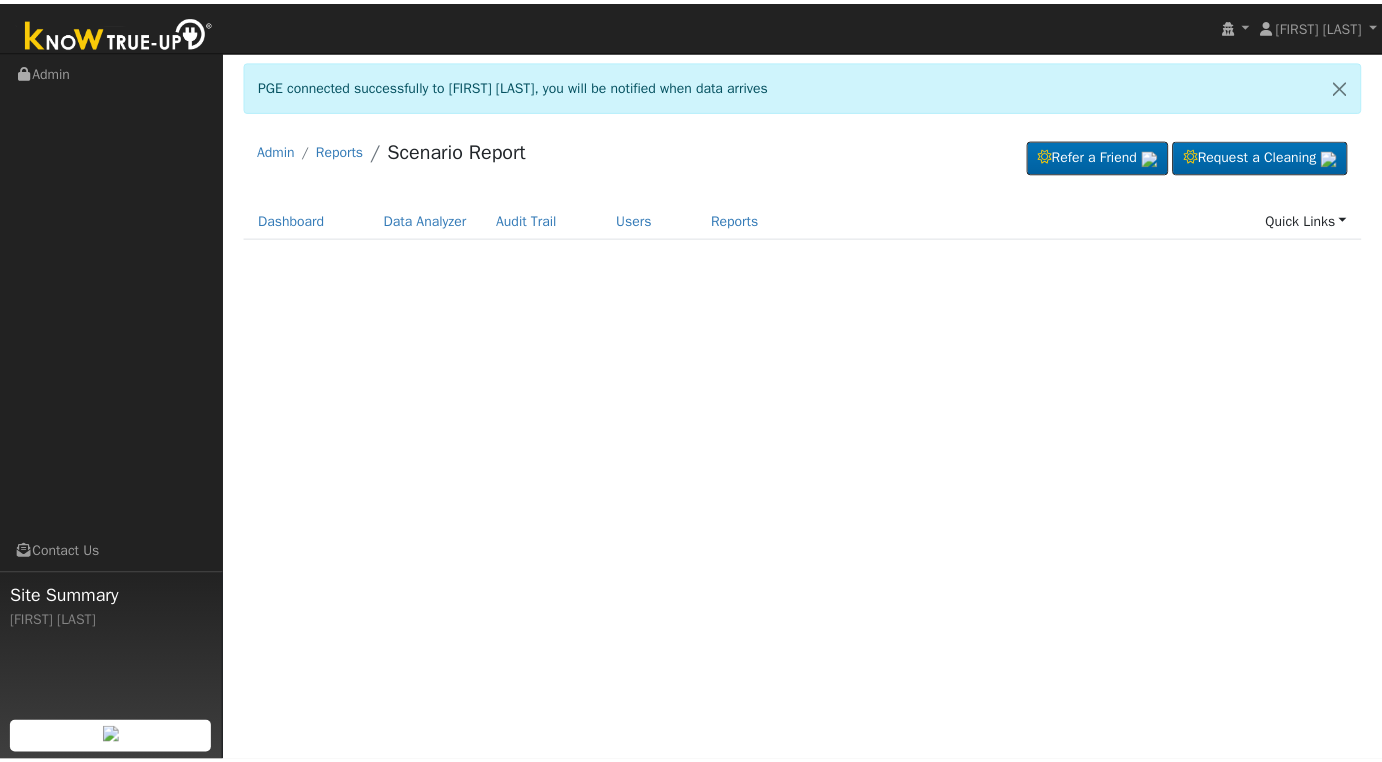 scroll, scrollTop: 0, scrollLeft: 0, axis: both 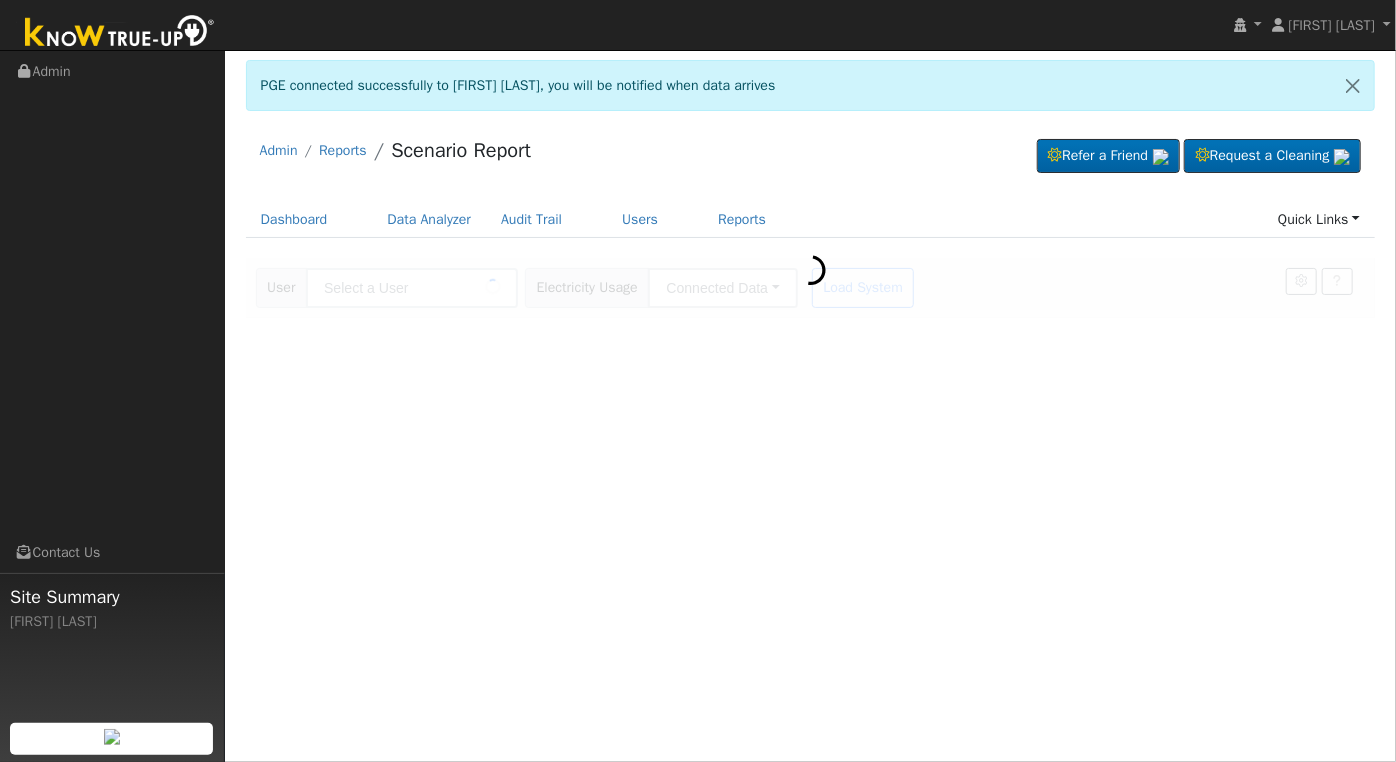 type on "[FIRST] [LAST]" 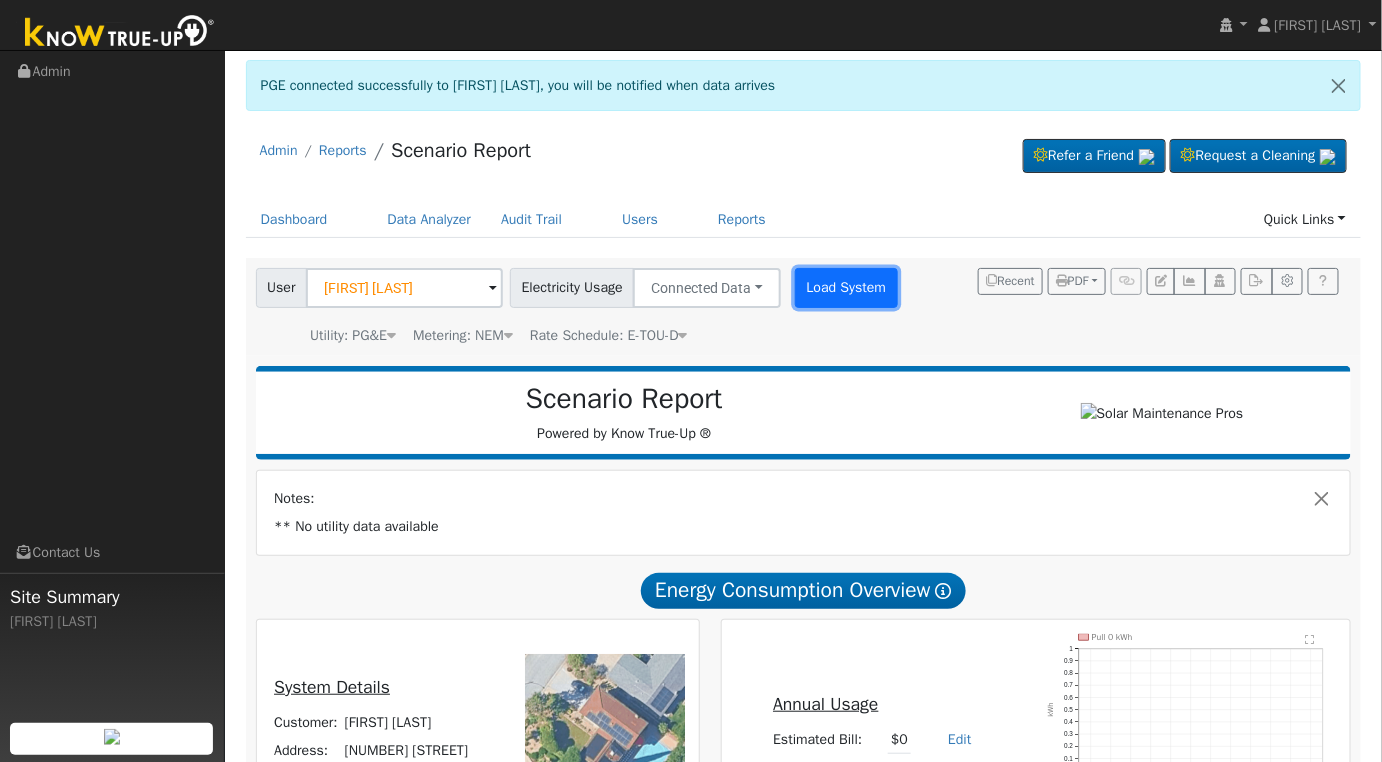 click on "Load System" at bounding box center [846, 288] 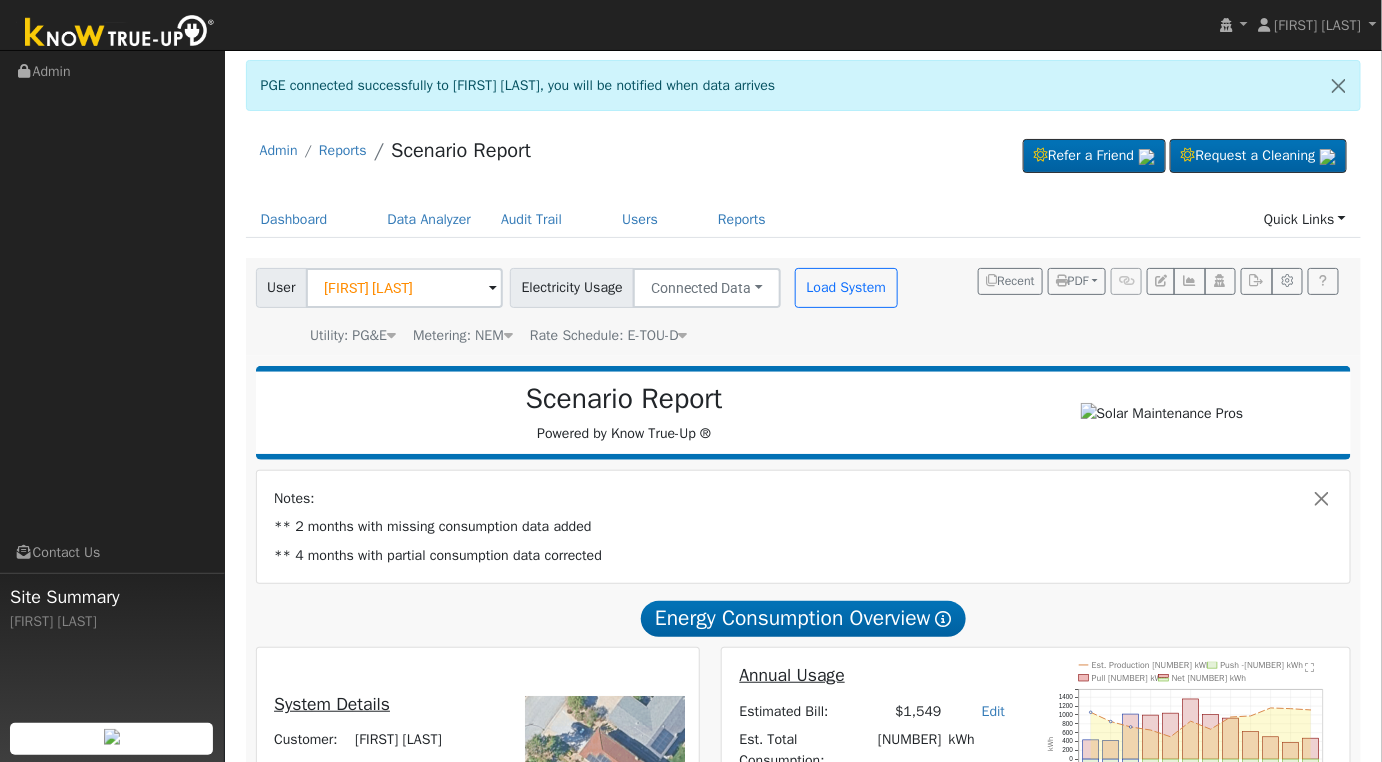 scroll, scrollTop: 0, scrollLeft: 0, axis: both 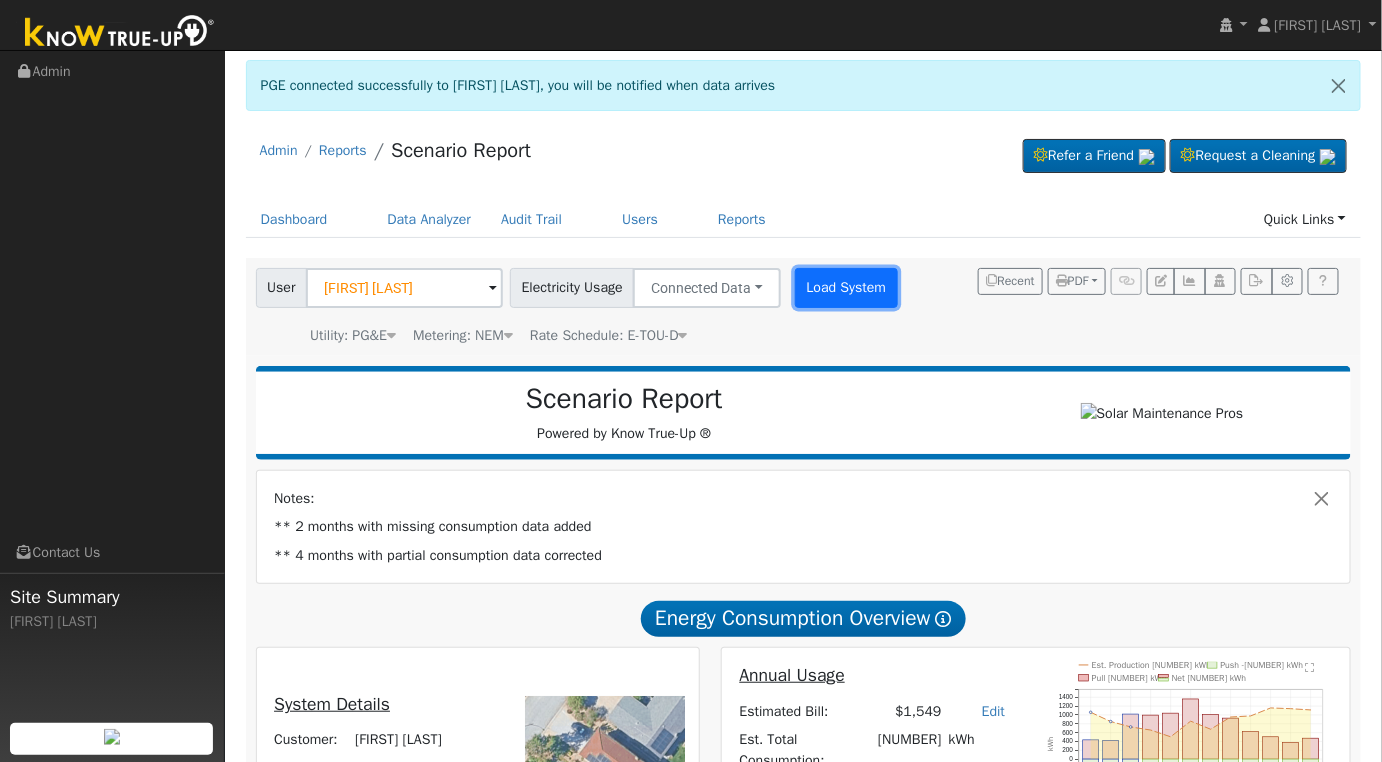 click on "Load System" at bounding box center [846, 288] 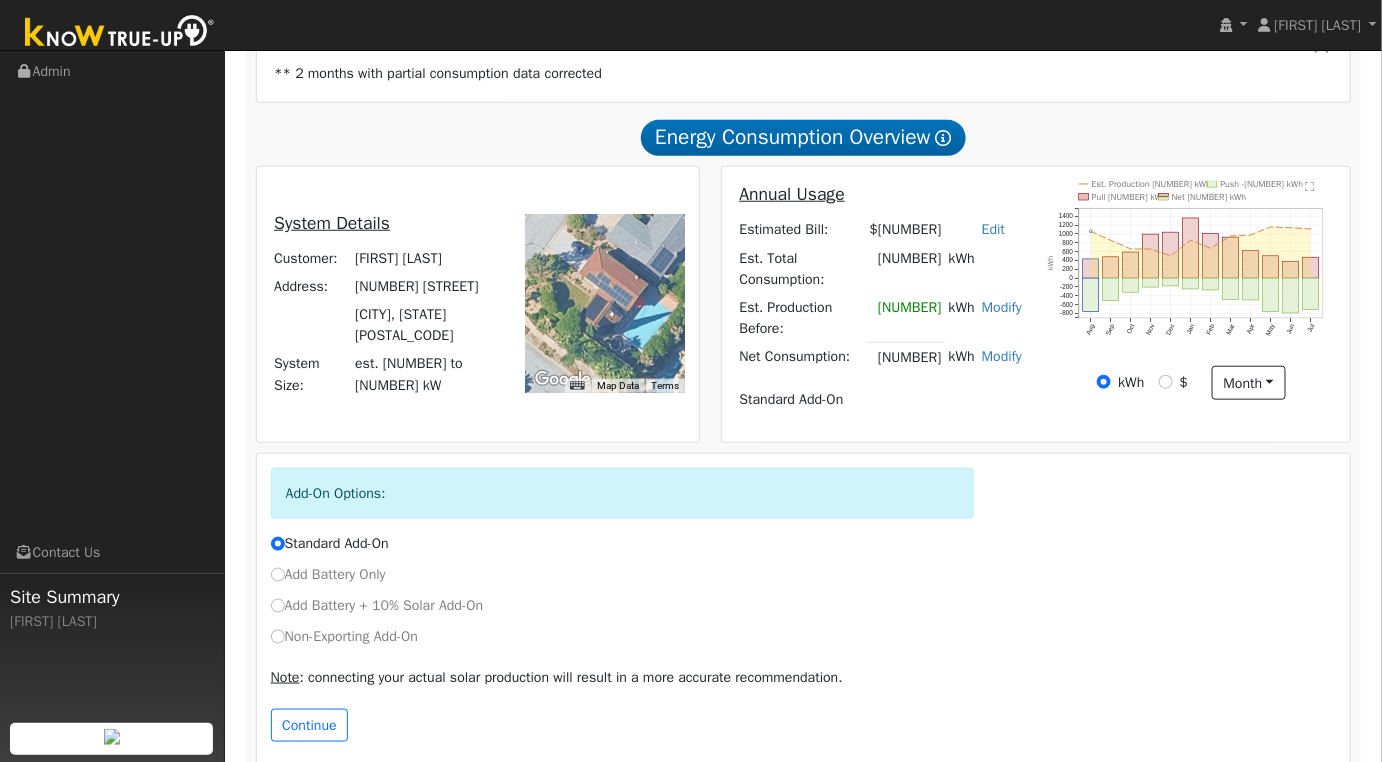 scroll, scrollTop: 0, scrollLeft: 0, axis: both 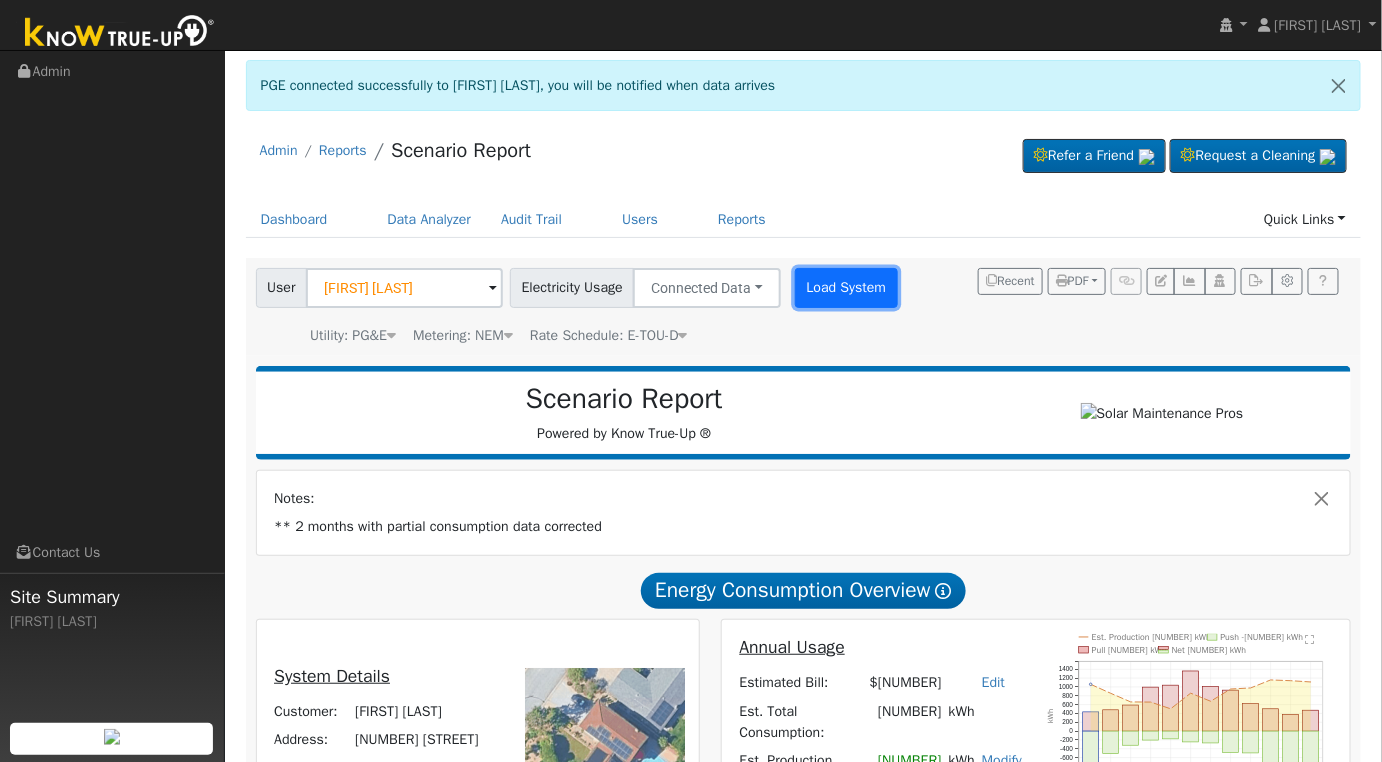 click on "Load System" at bounding box center (846, 288) 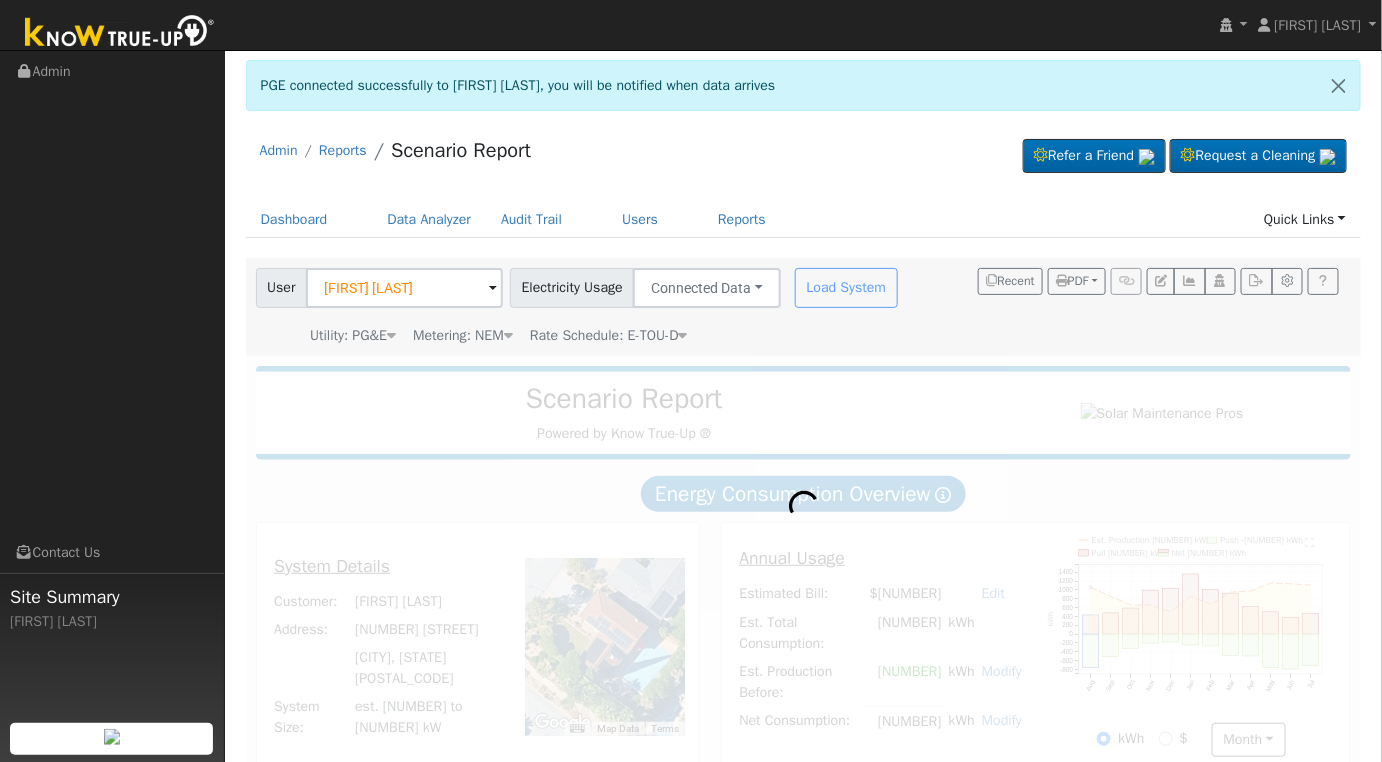 radio on "true" 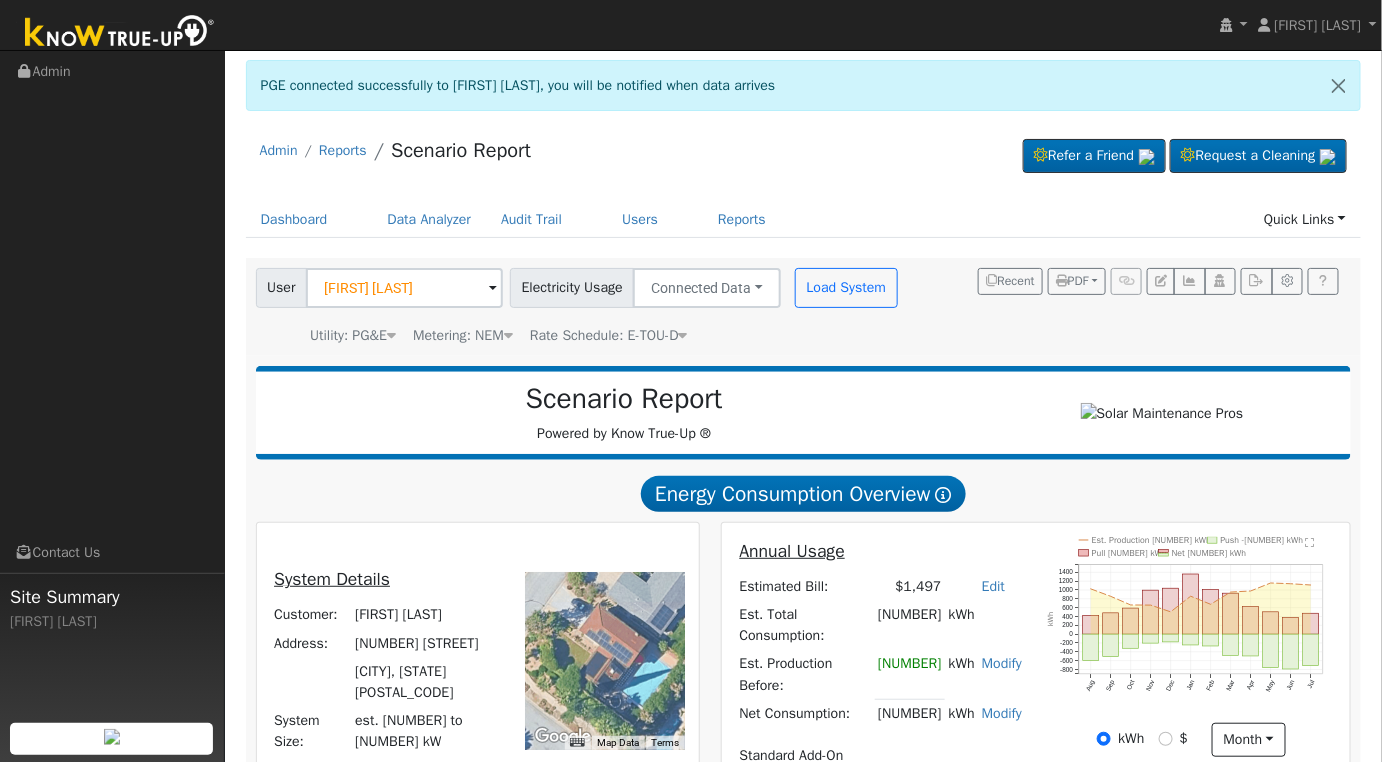 scroll, scrollTop: 333, scrollLeft: 0, axis: vertical 